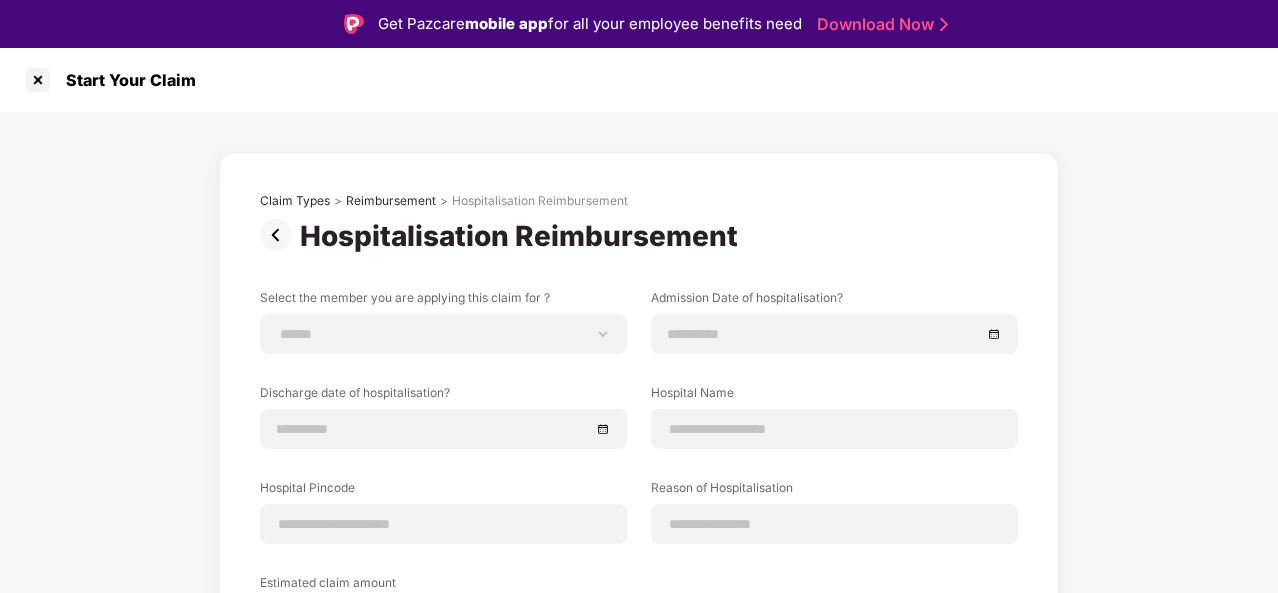 scroll, scrollTop: 48, scrollLeft: 0, axis: vertical 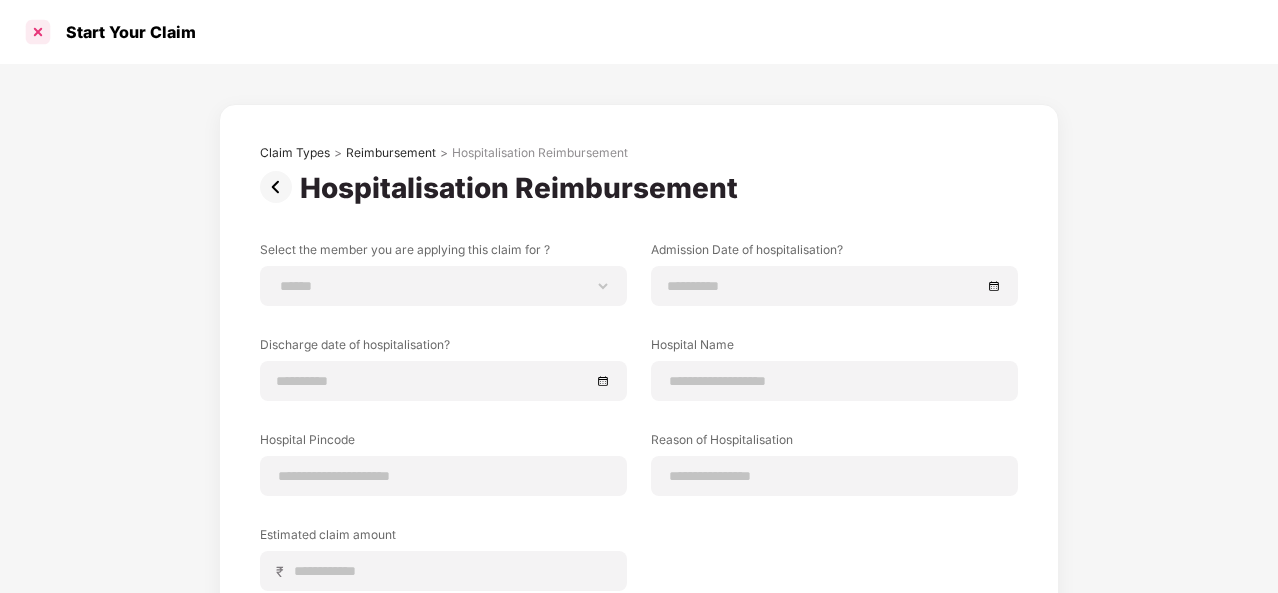 click at bounding box center [38, 32] 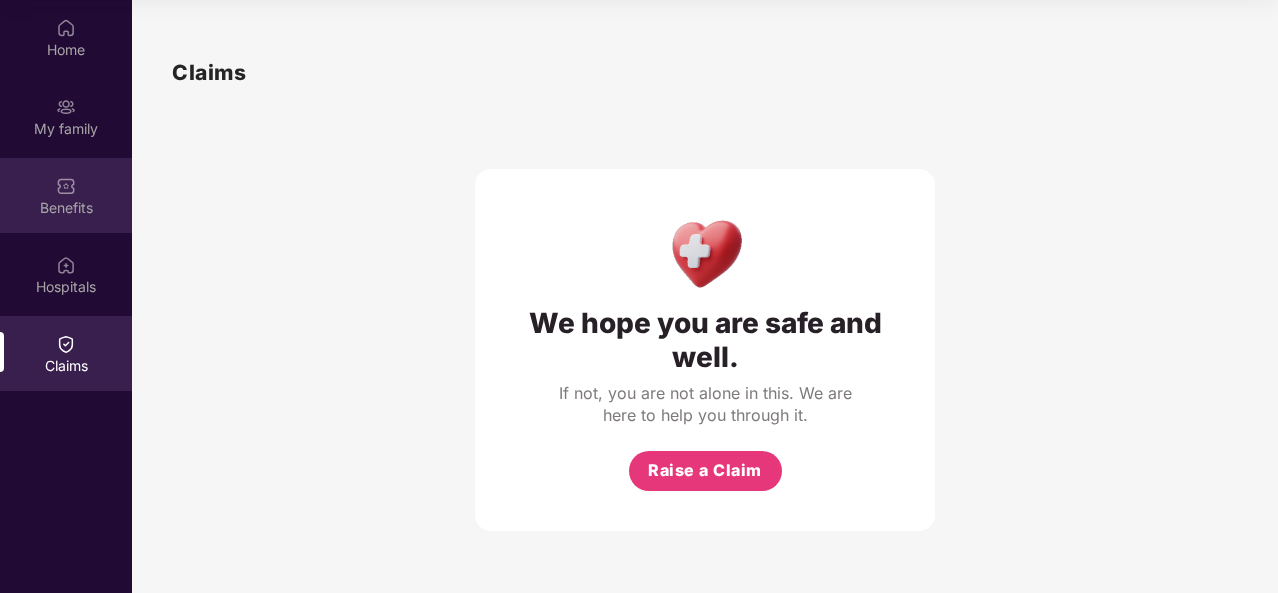 scroll, scrollTop: 0, scrollLeft: 0, axis: both 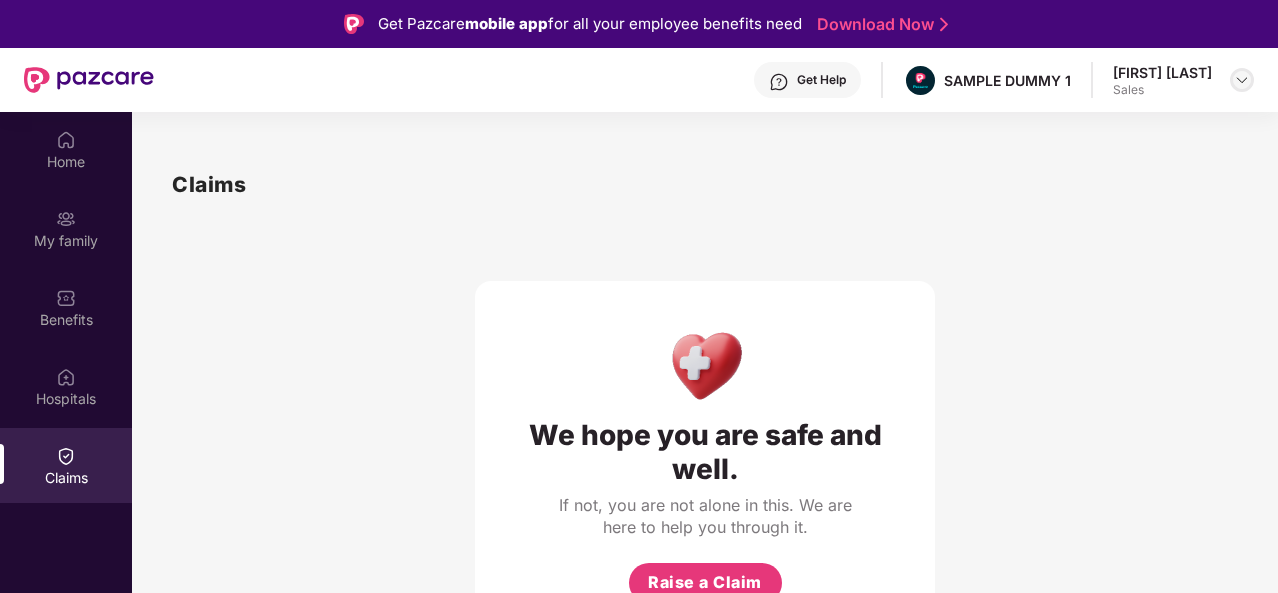click at bounding box center (1242, 80) 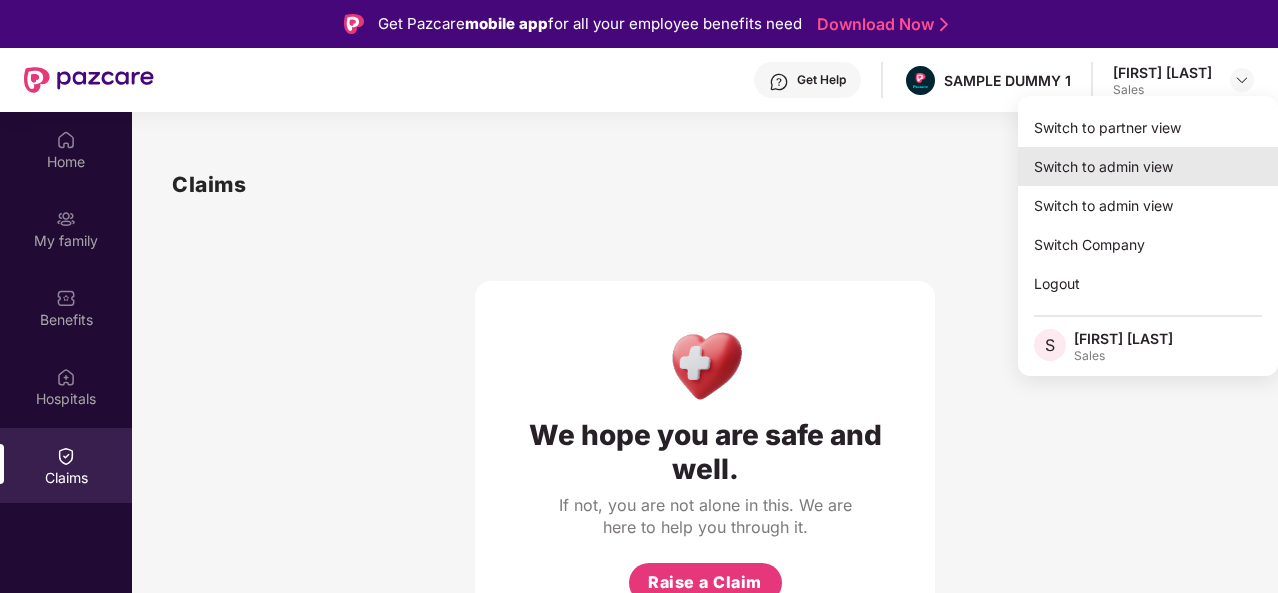 click on "Switch to admin view" at bounding box center [1148, 166] 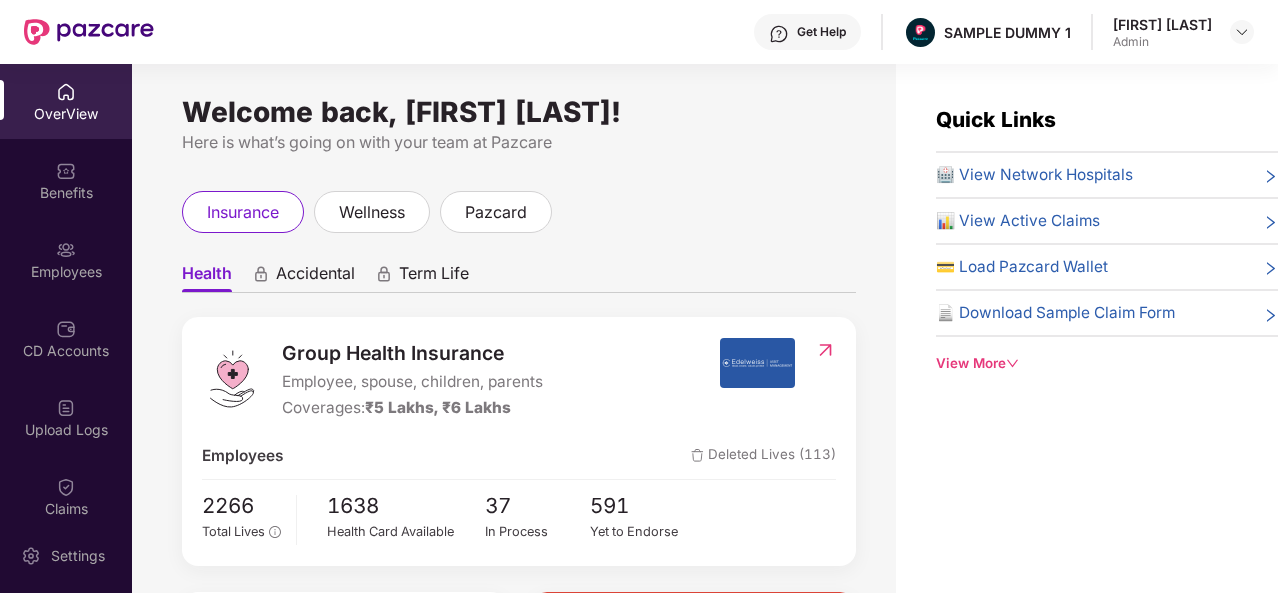 drag, startPoint x: 988, startPoint y: 369, endPoint x: 1004, endPoint y: 354, distance: 21.931713 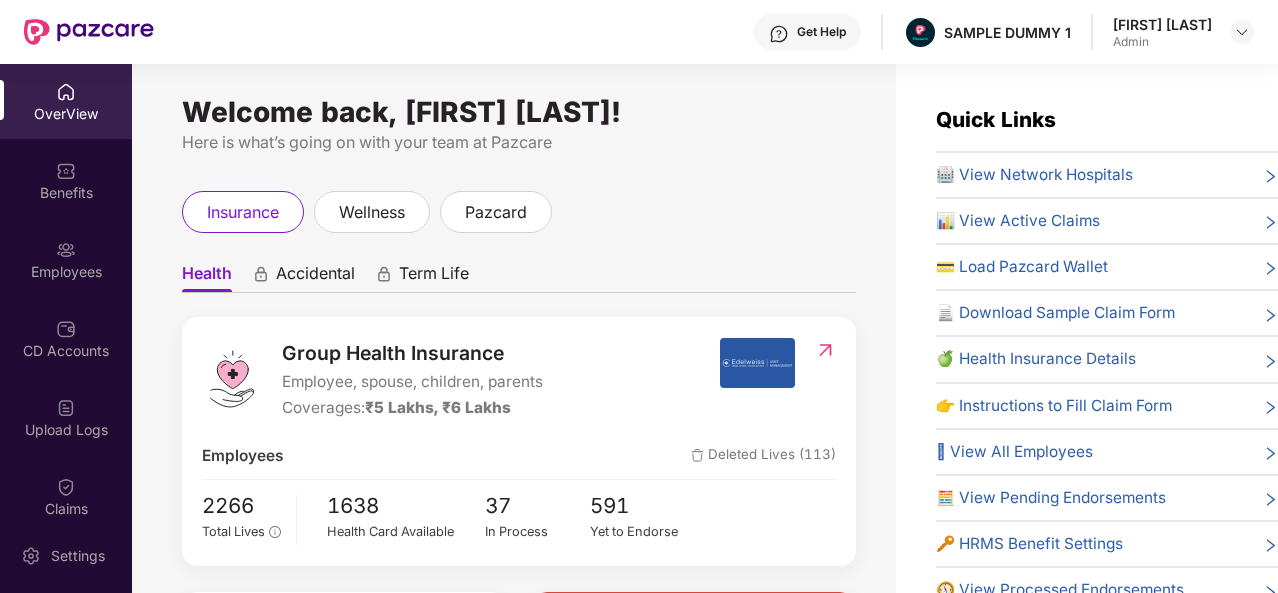 scroll, scrollTop: 32, scrollLeft: 0, axis: vertical 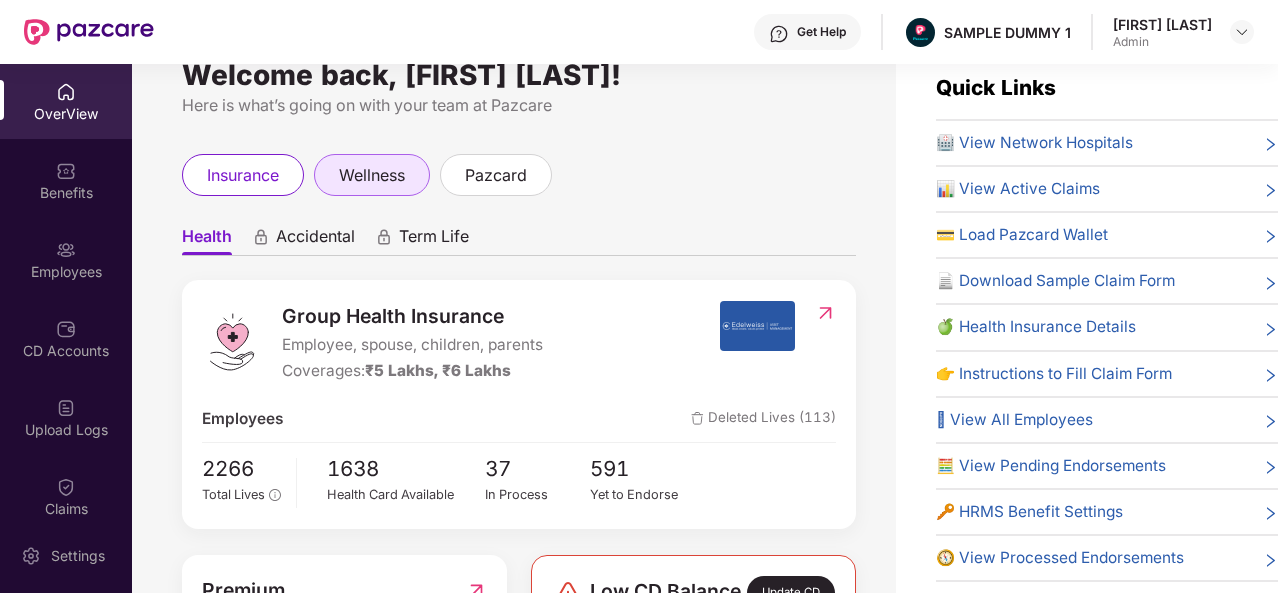 click on "wellness" at bounding box center [372, 175] 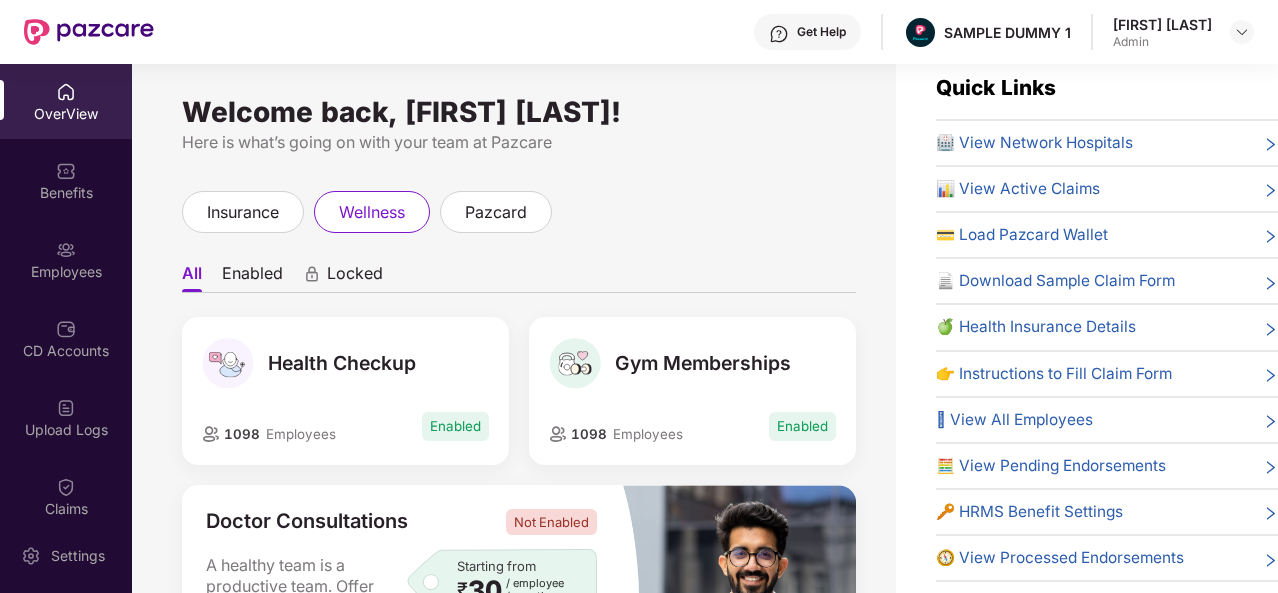 scroll, scrollTop: 256, scrollLeft: 0, axis: vertical 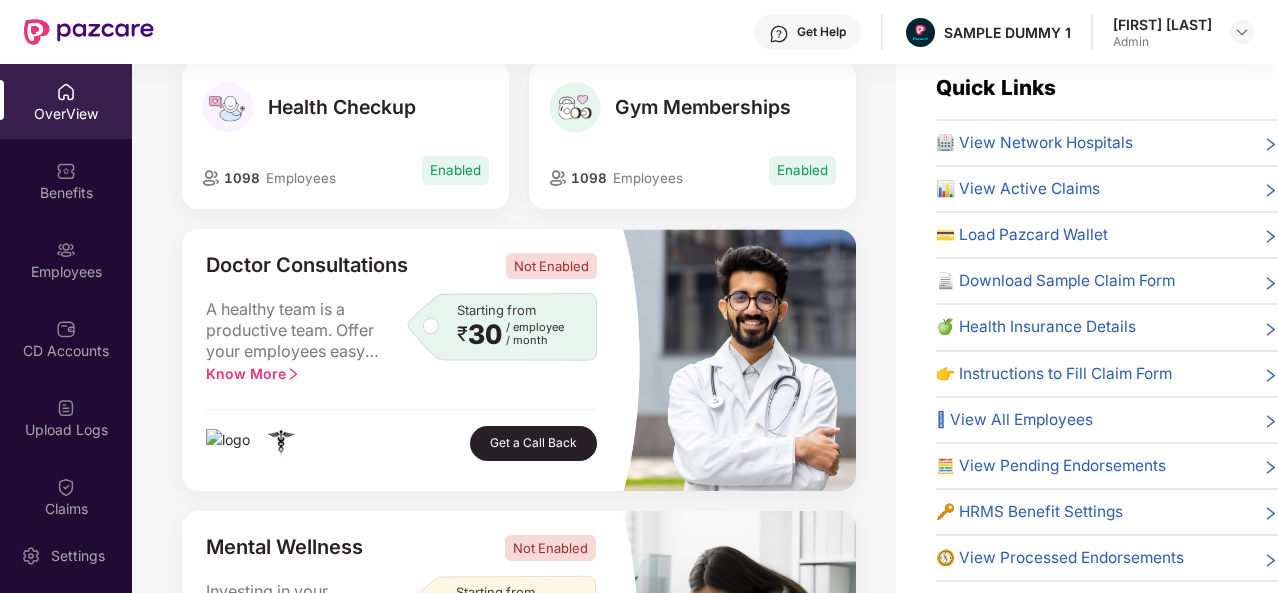 click at bounding box center [738, 360] 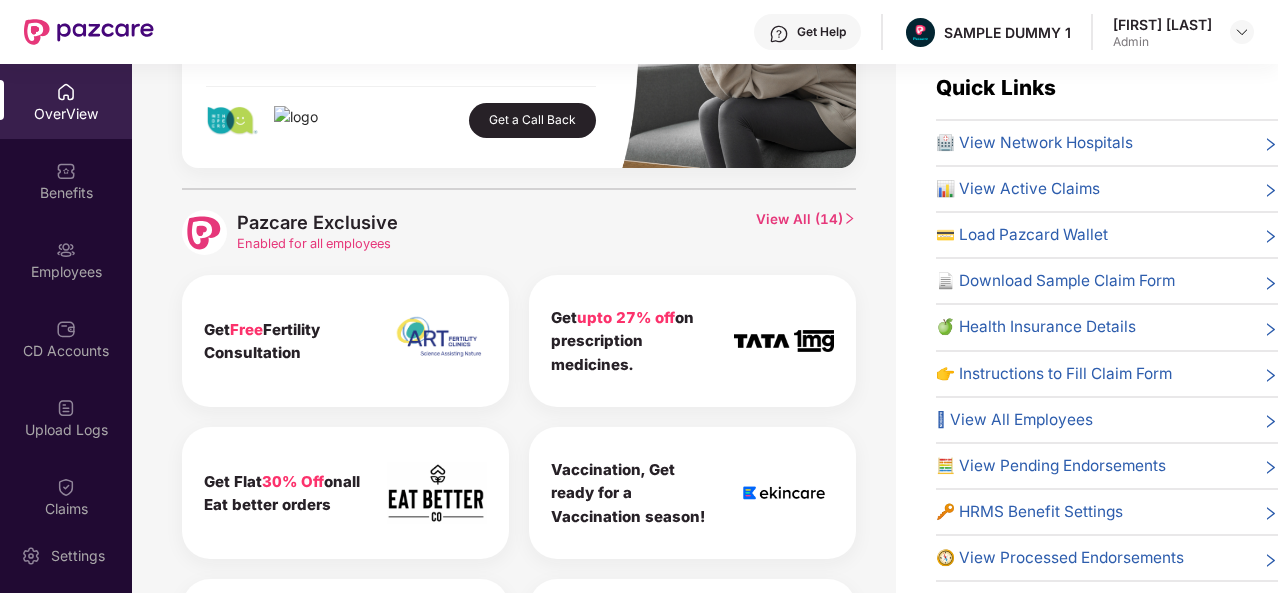 scroll, scrollTop: 863, scrollLeft: 0, axis: vertical 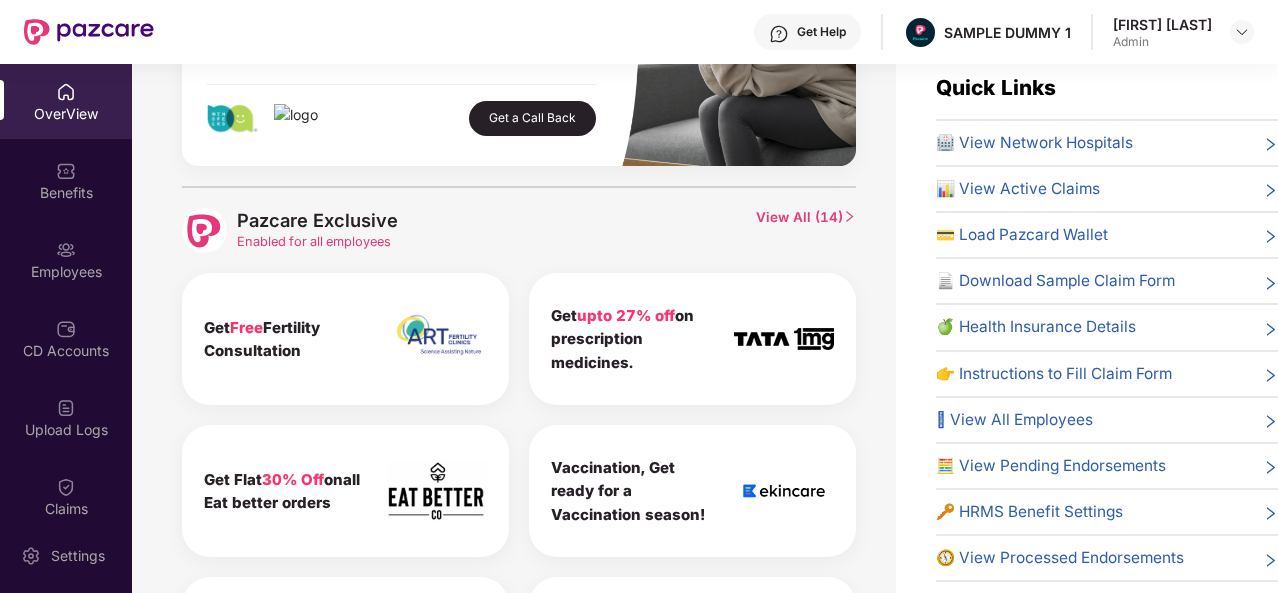 drag, startPoint x: 842, startPoint y: 208, endPoint x: 770, endPoint y: 214, distance: 72.249565 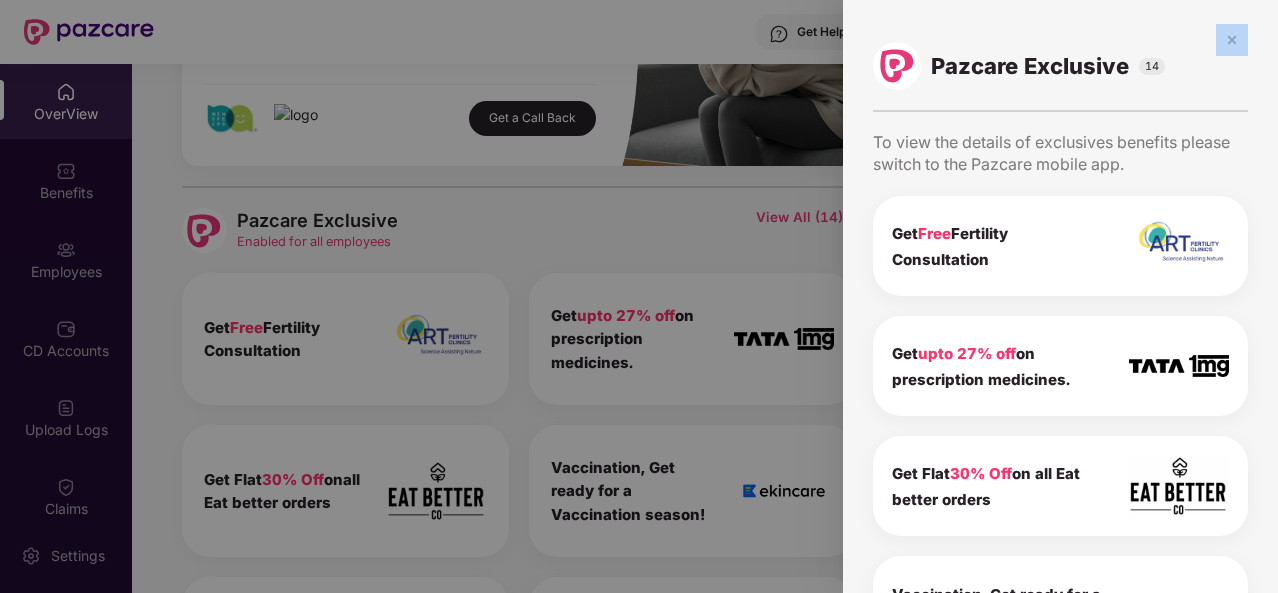 click at bounding box center (639, 296) 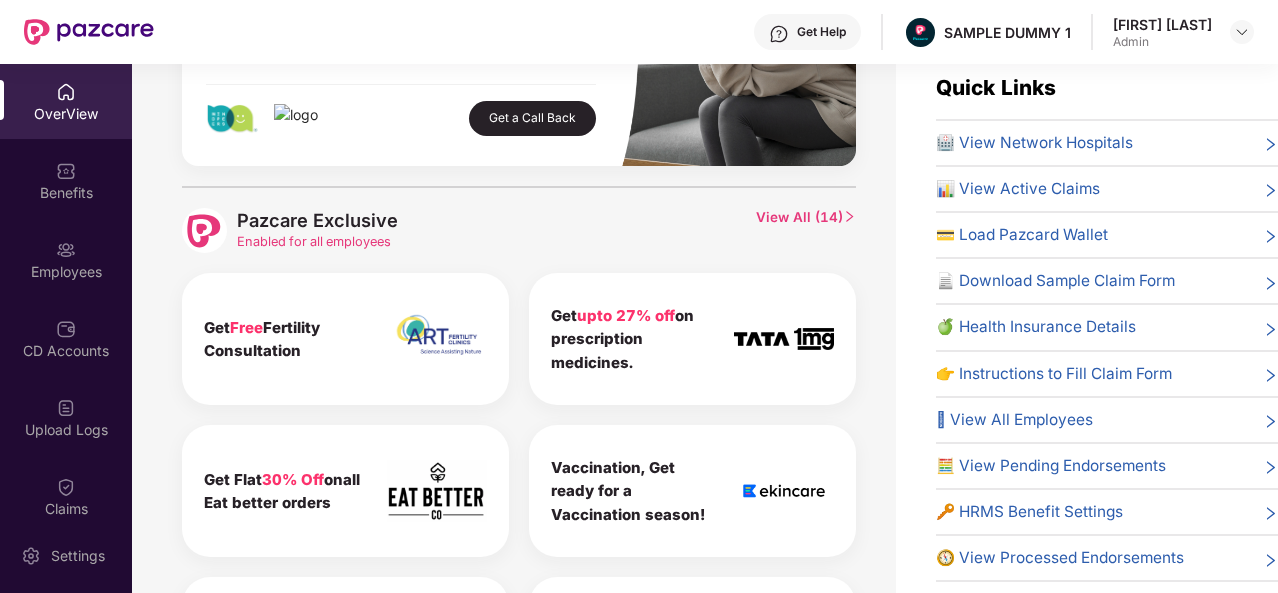 click on "View All ( 14 )" at bounding box center (806, 230) 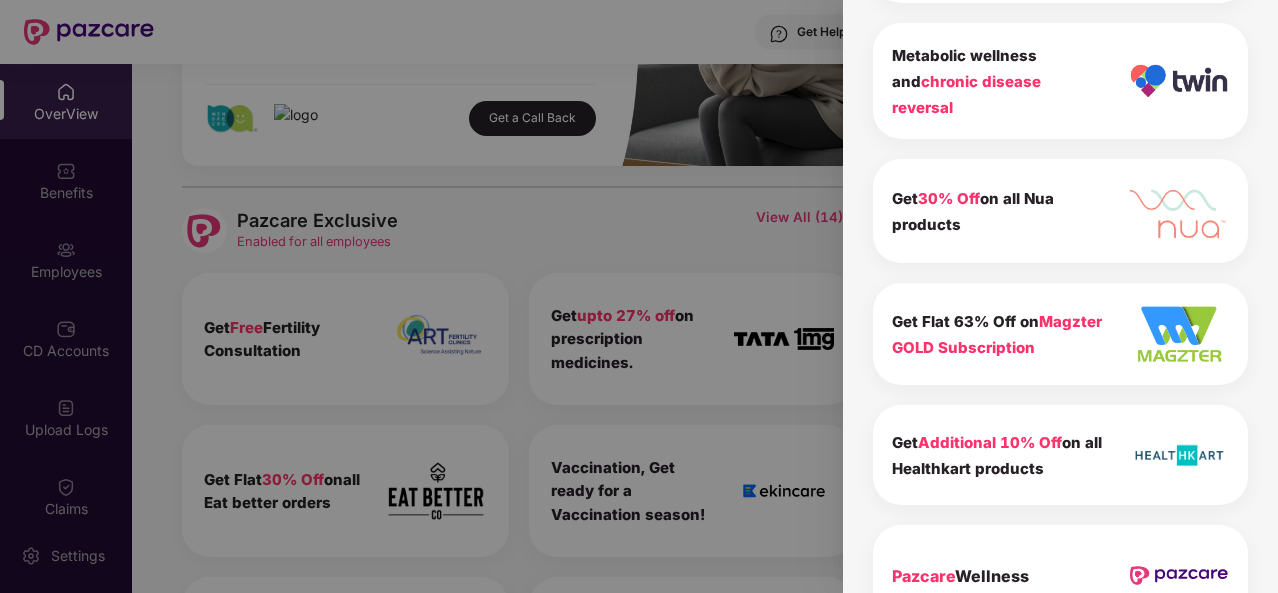 scroll, scrollTop: 1316, scrollLeft: 0, axis: vertical 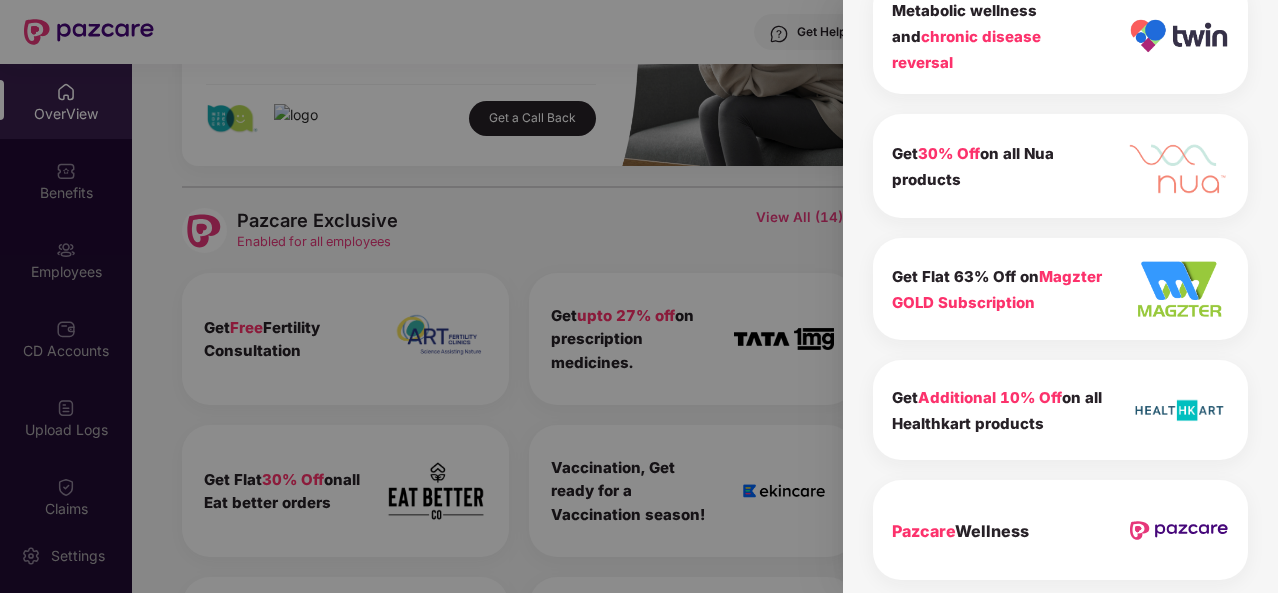 click at bounding box center (639, 296) 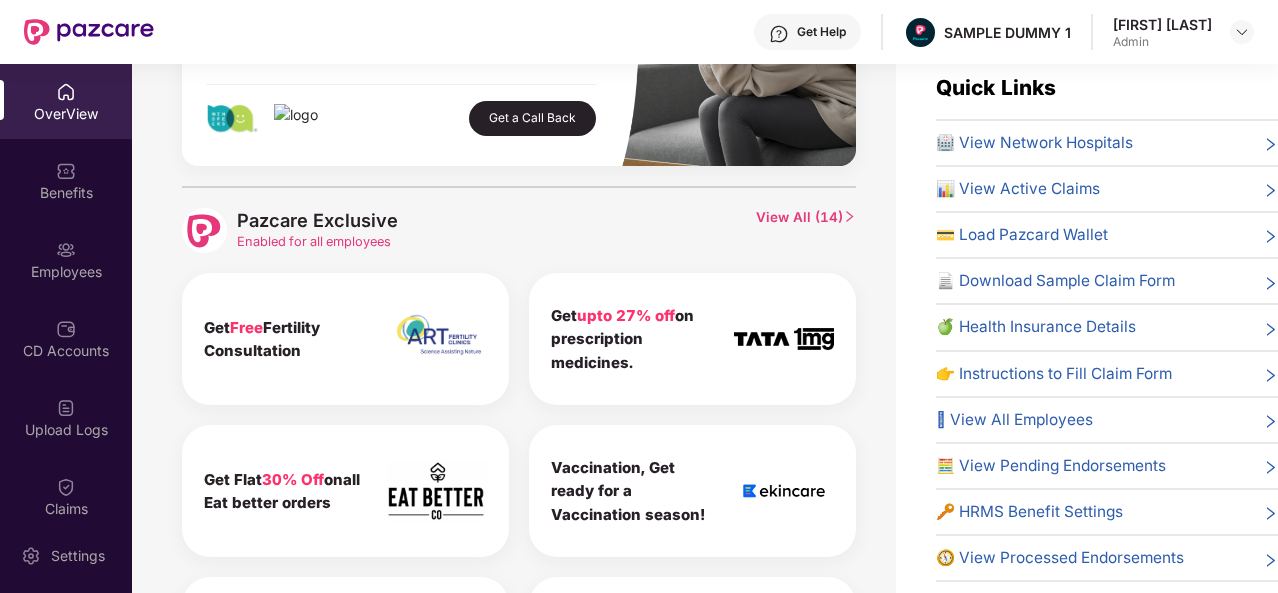 click at bounding box center (204, 230) 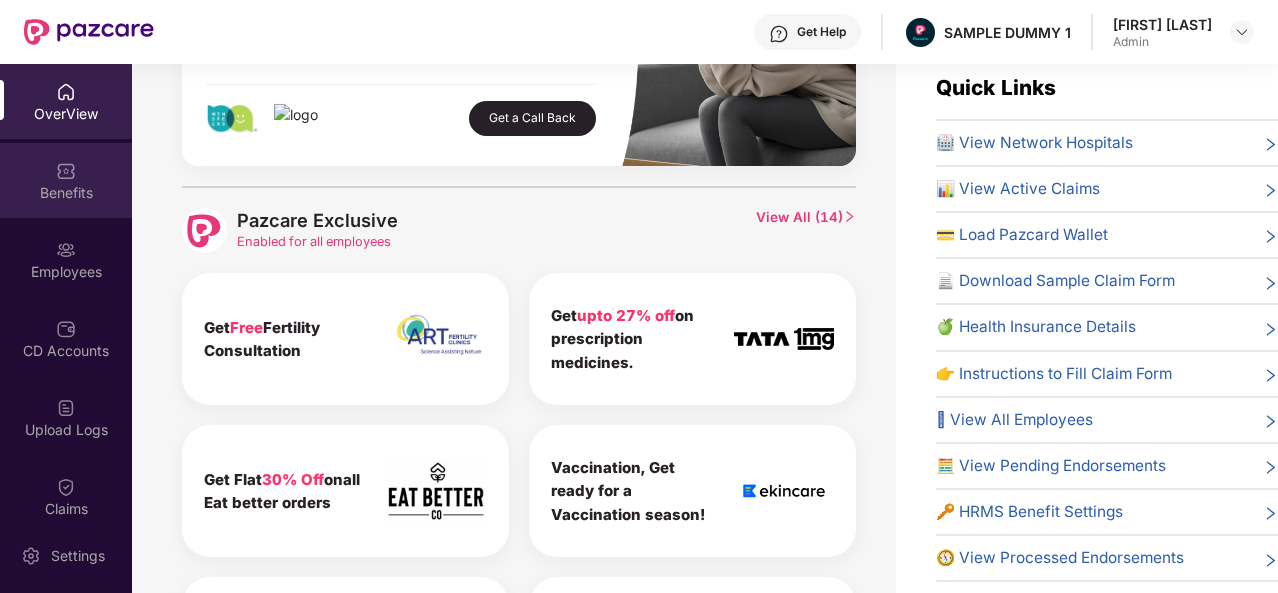 click on "Benefits" at bounding box center (66, 180) 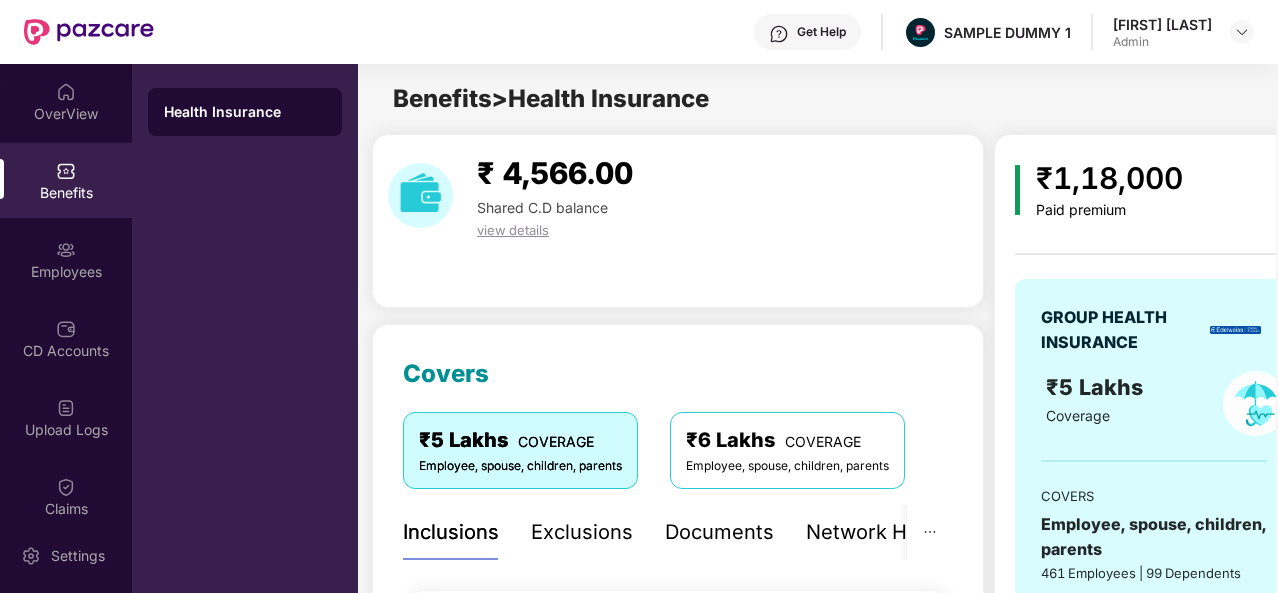 scroll, scrollTop: 249, scrollLeft: 0, axis: vertical 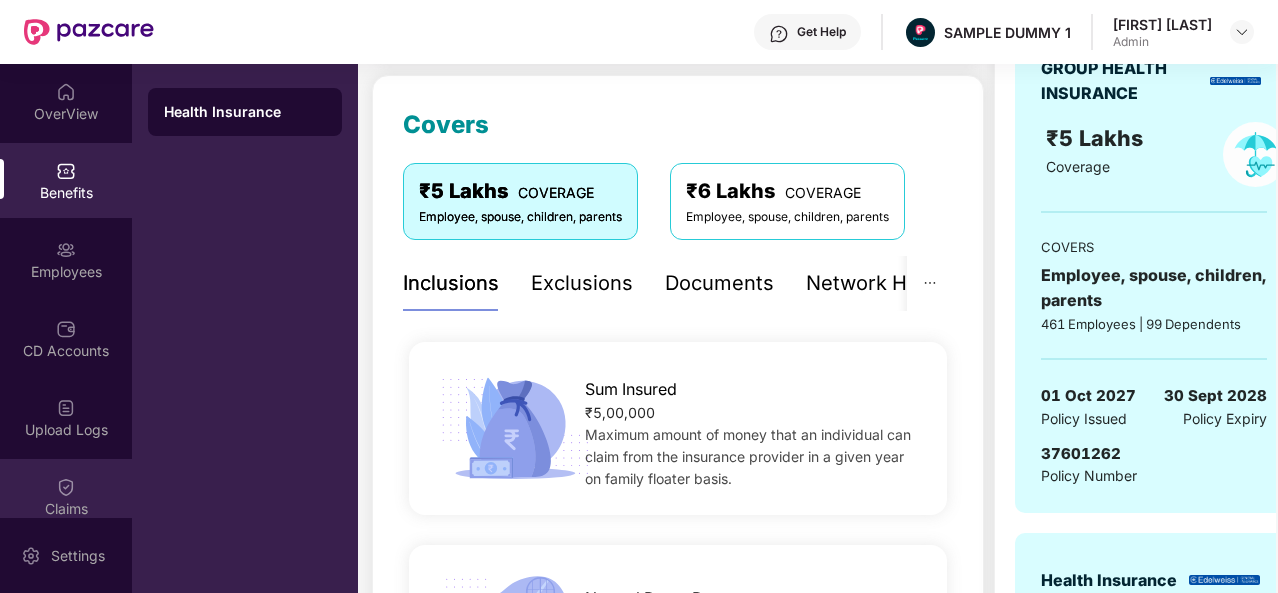 click on "Claims" at bounding box center [66, 509] 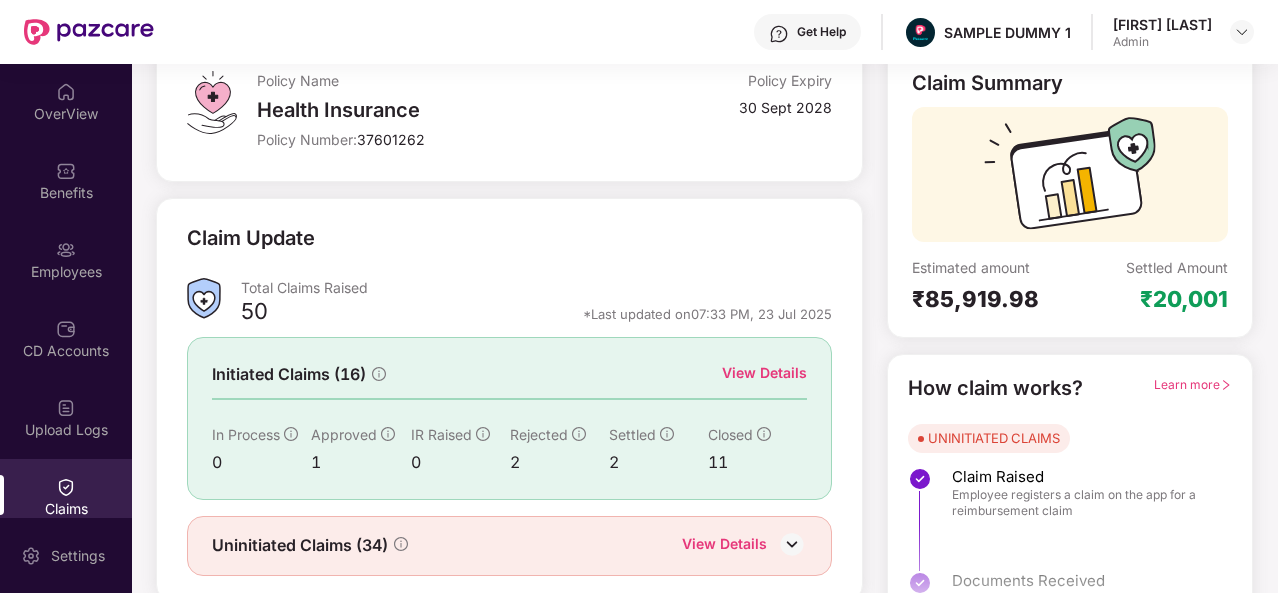 scroll, scrollTop: 188, scrollLeft: 0, axis: vertical 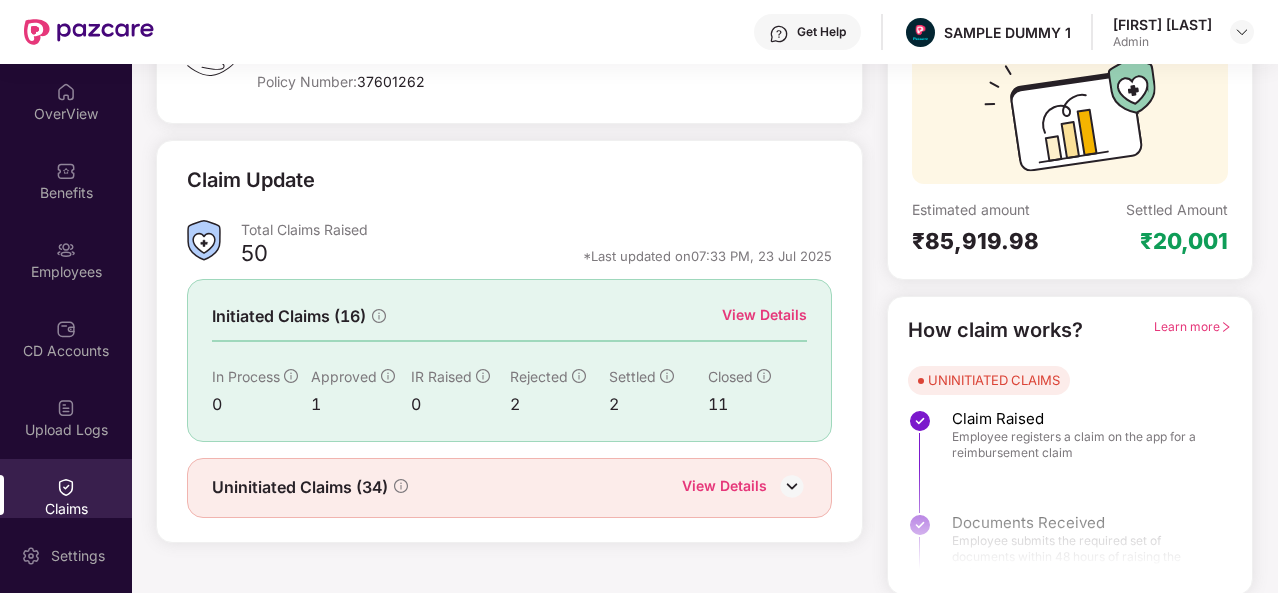 click on "View Details" at bounding box center (764, 315) 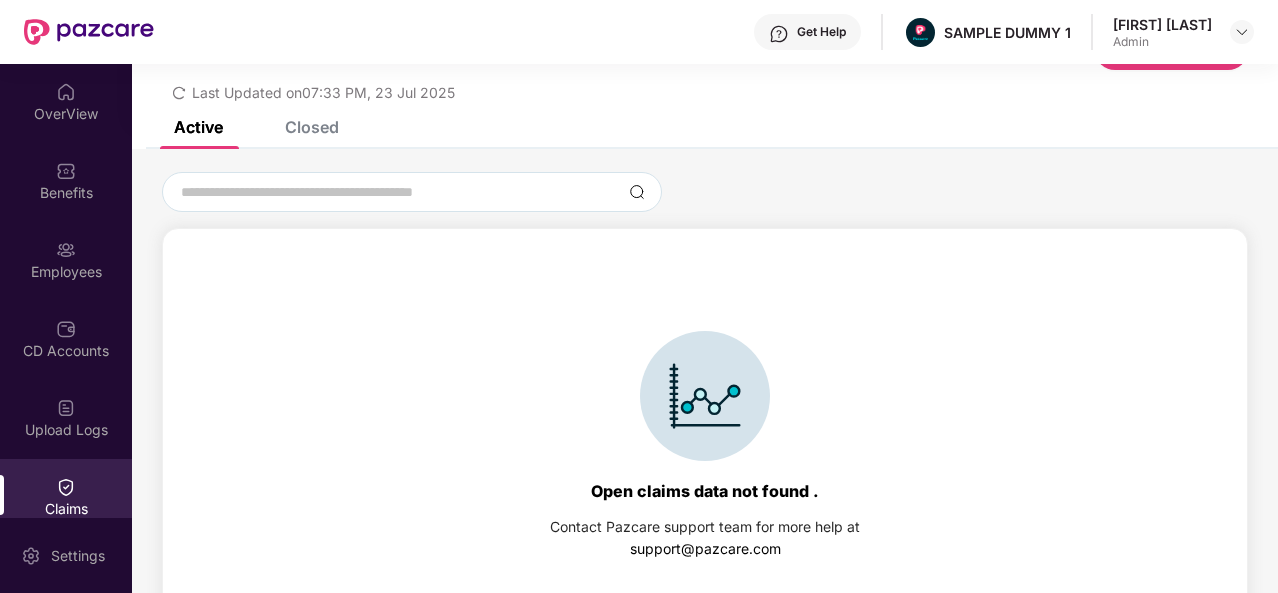 scroll, scrollTop: 92, scrollLeft: 0, axis: vertical 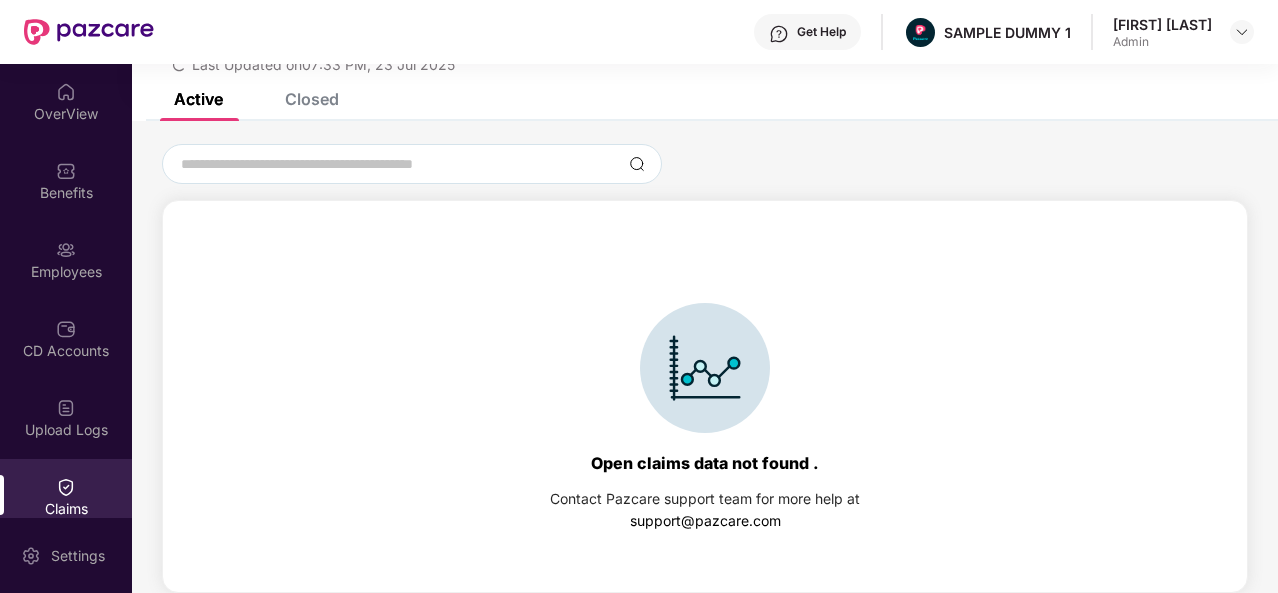 click on "Closed" at bounding box center [312, 99] 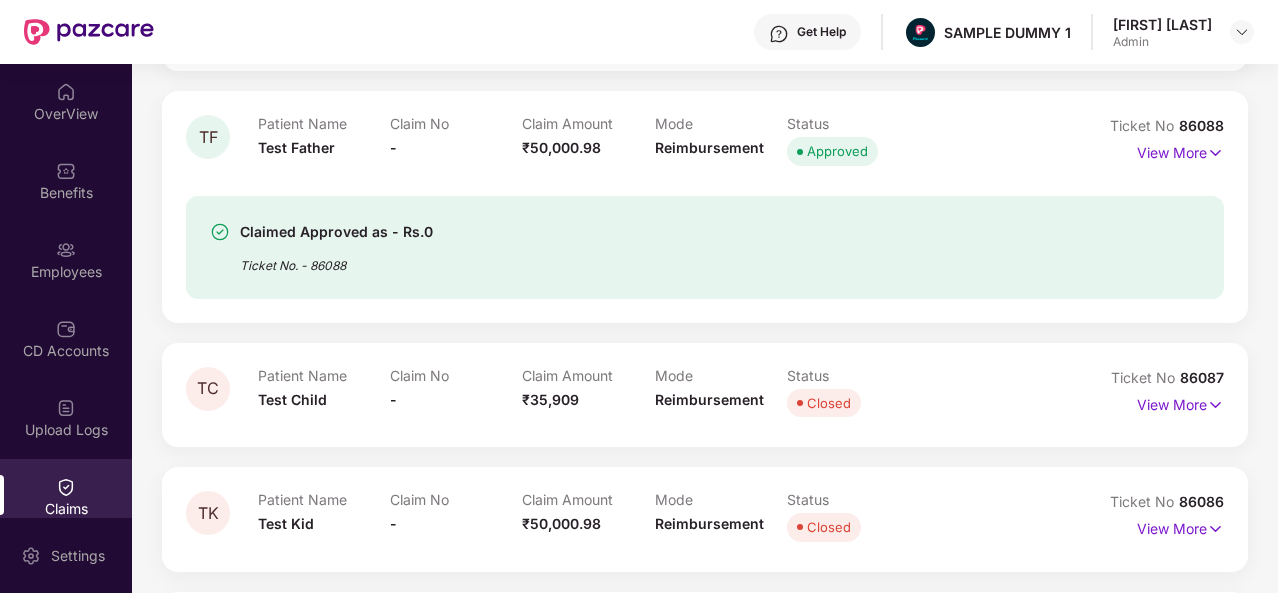 scroll, scrollTop: 1644, scrollLeft: 0, axis: vertical 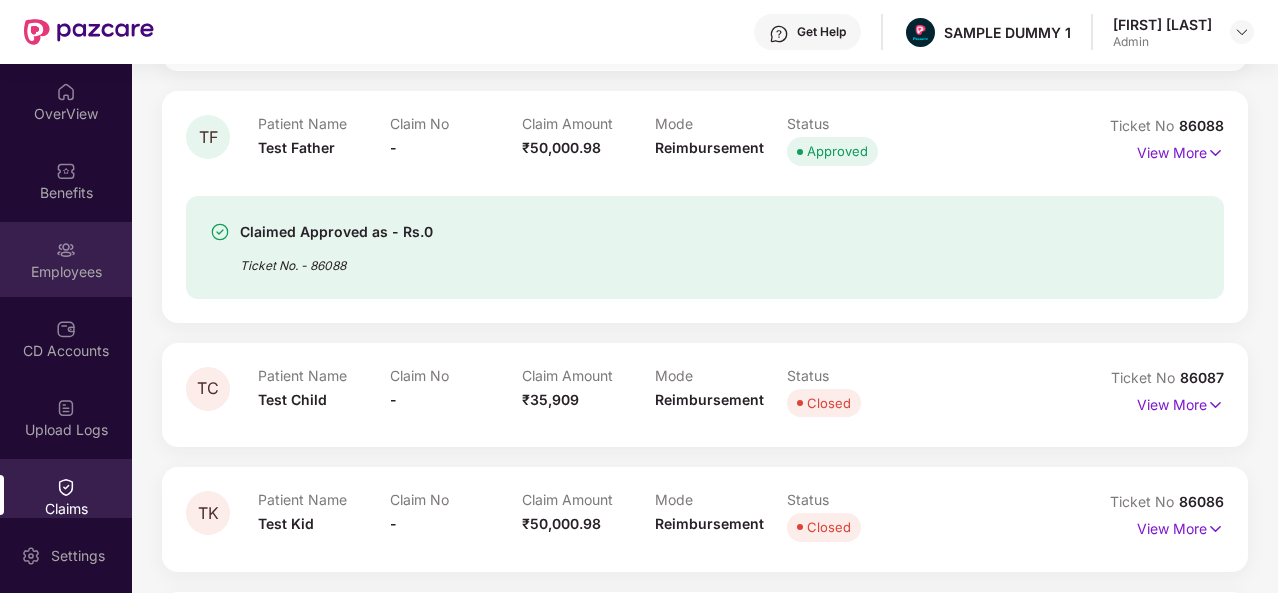 click at bounding box center [66, 250] 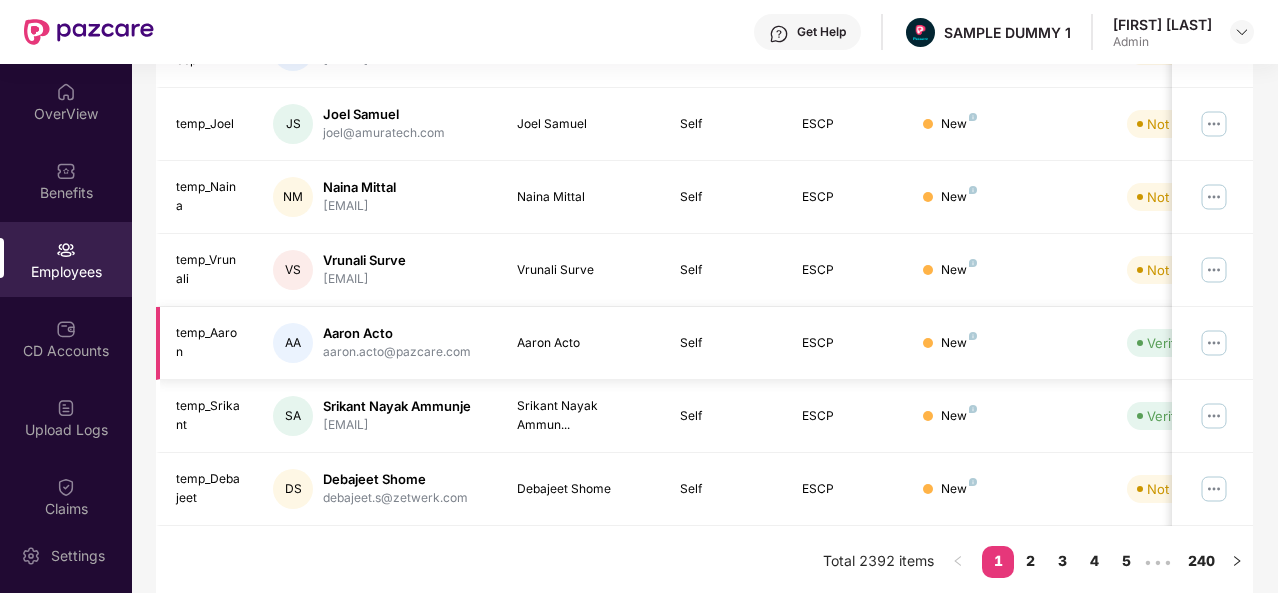 scroll, scrollTop: 0, scrollLeft: 0, axis: both 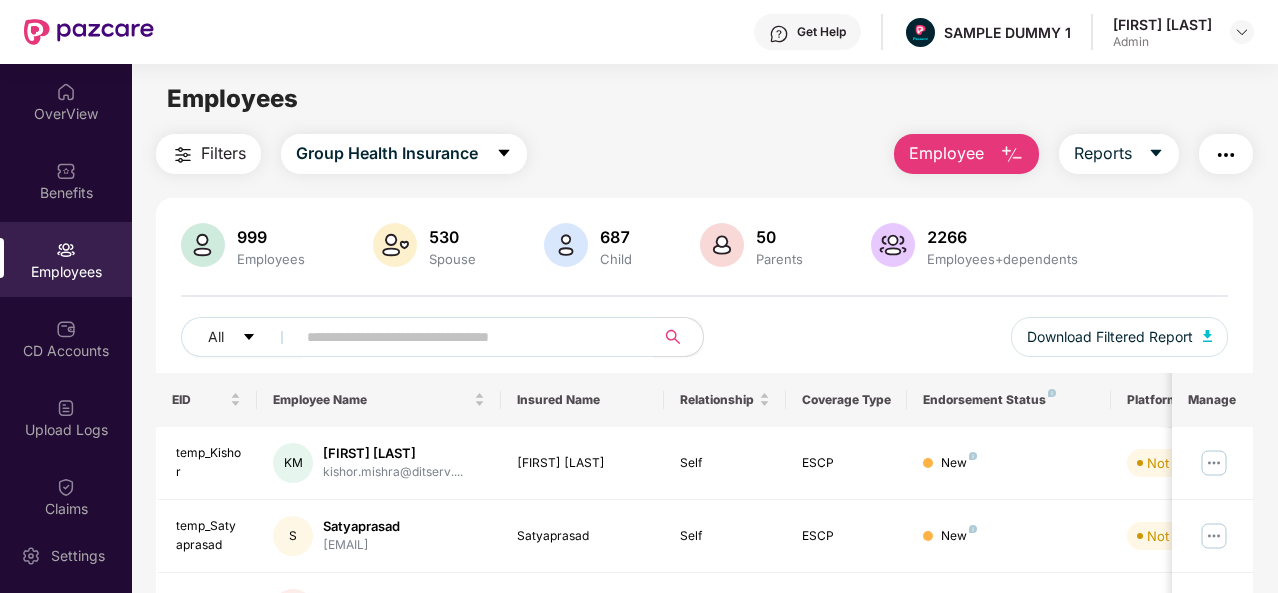 click at bounding box center [1012, 155] 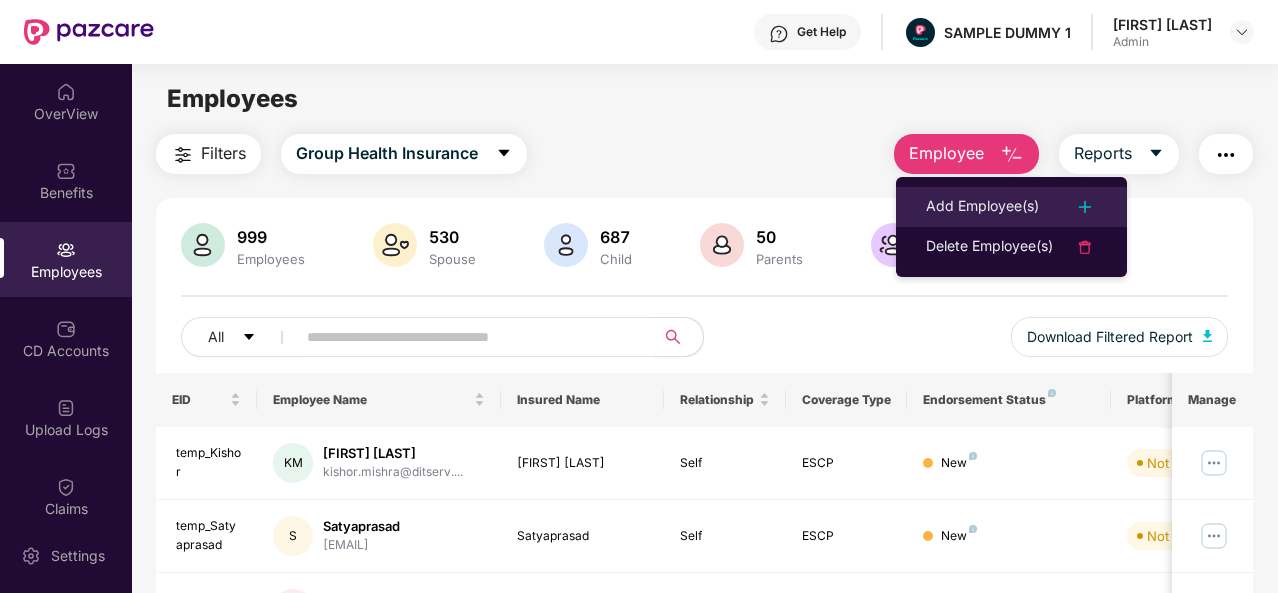 click on "Add Employee(s)" at bounding box center [982, 207] 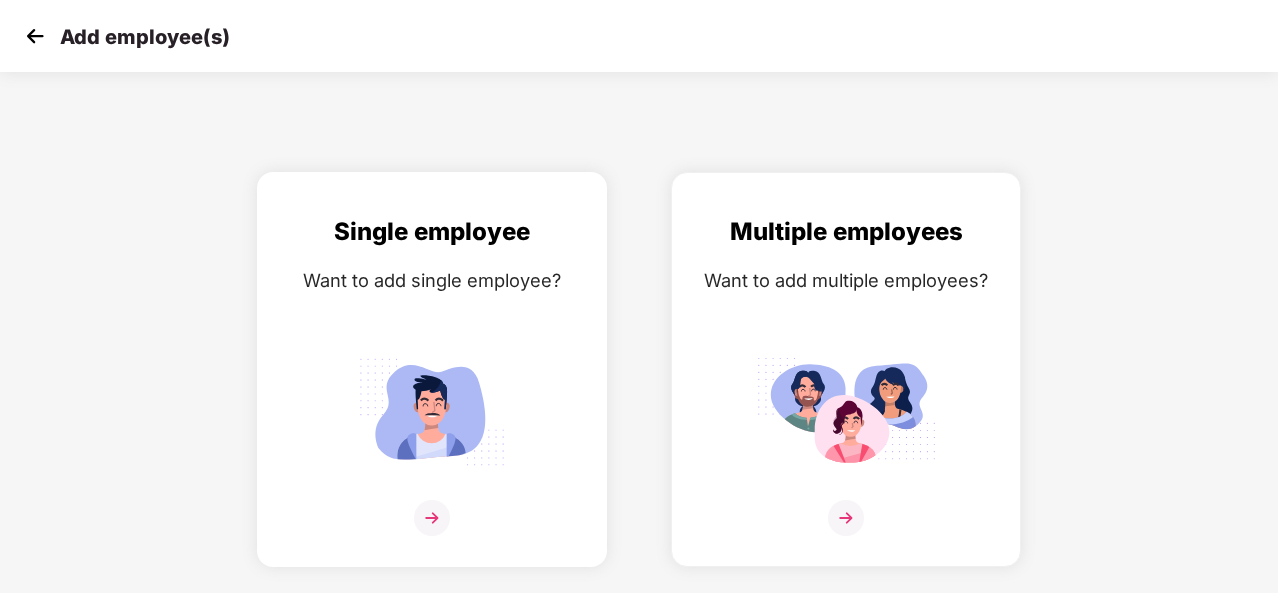 click at bounding box center (432, 518) 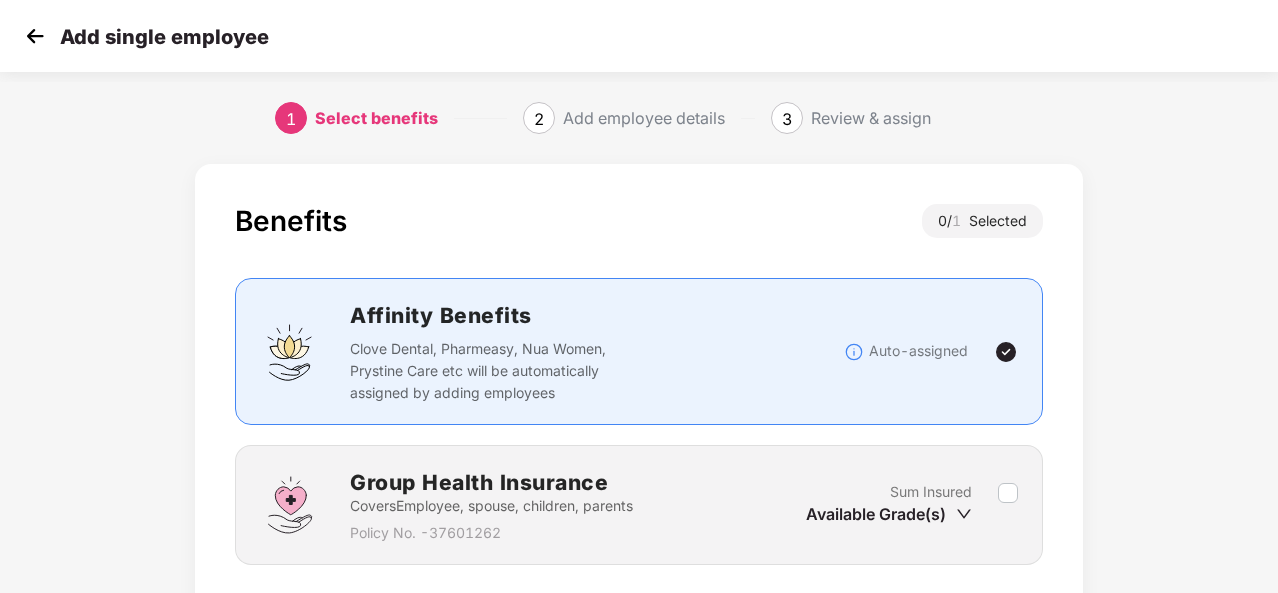 scroll, scrollTop: 144, scrollLeft: 0, axis: vertical 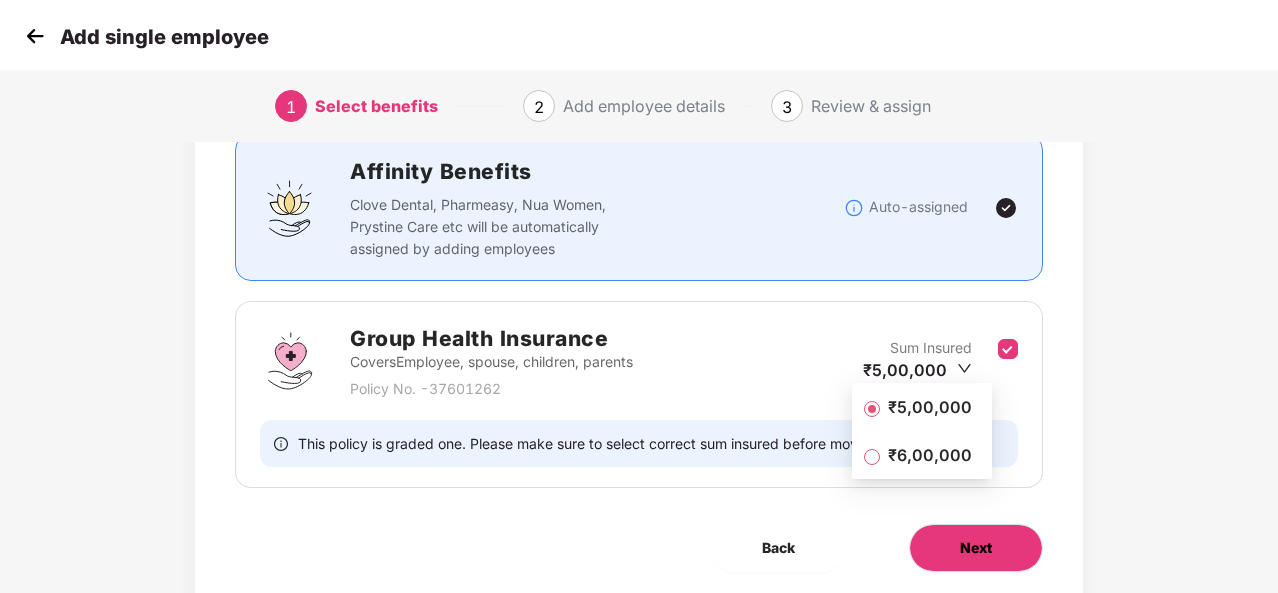 click on "Next" at bounding box center (976, 548) 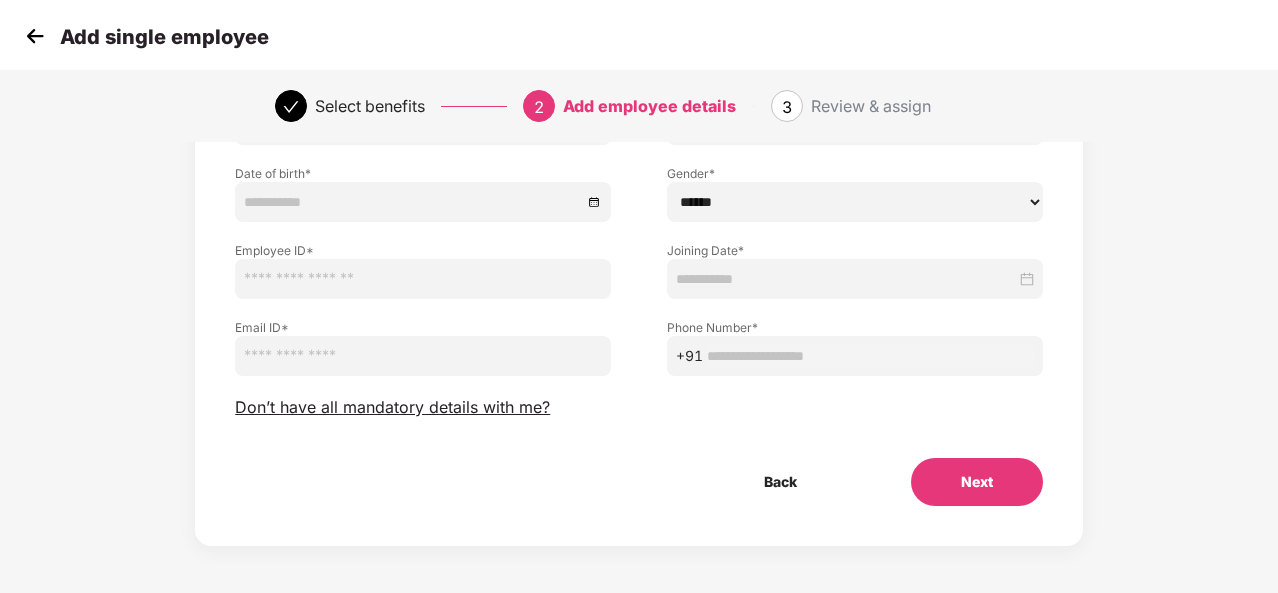scroll, scrollTop: 208, scrollLeft: 0, axis: vertical 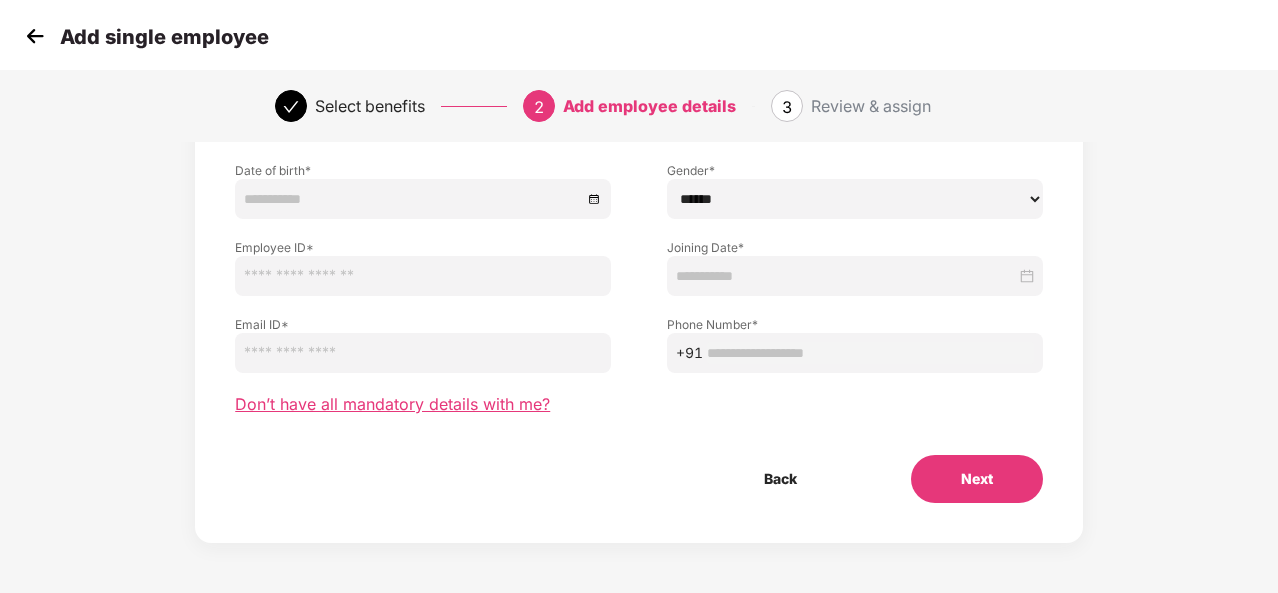 click on "Don’t have all mandatory details with me?" at bounding box center [392, 404] 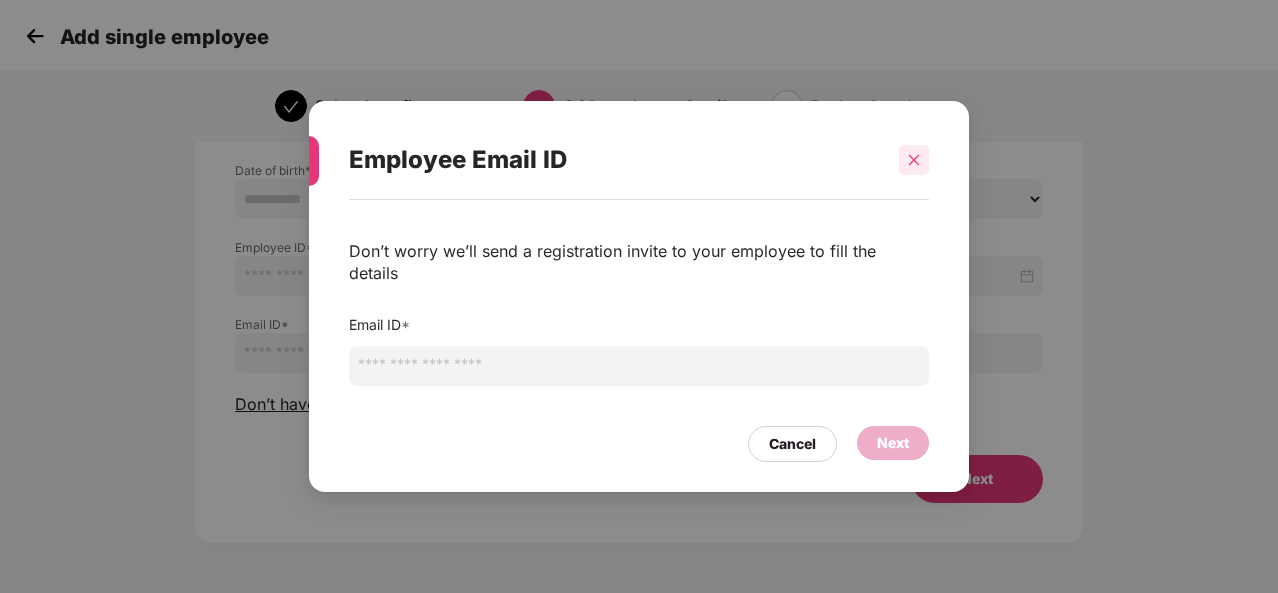 click 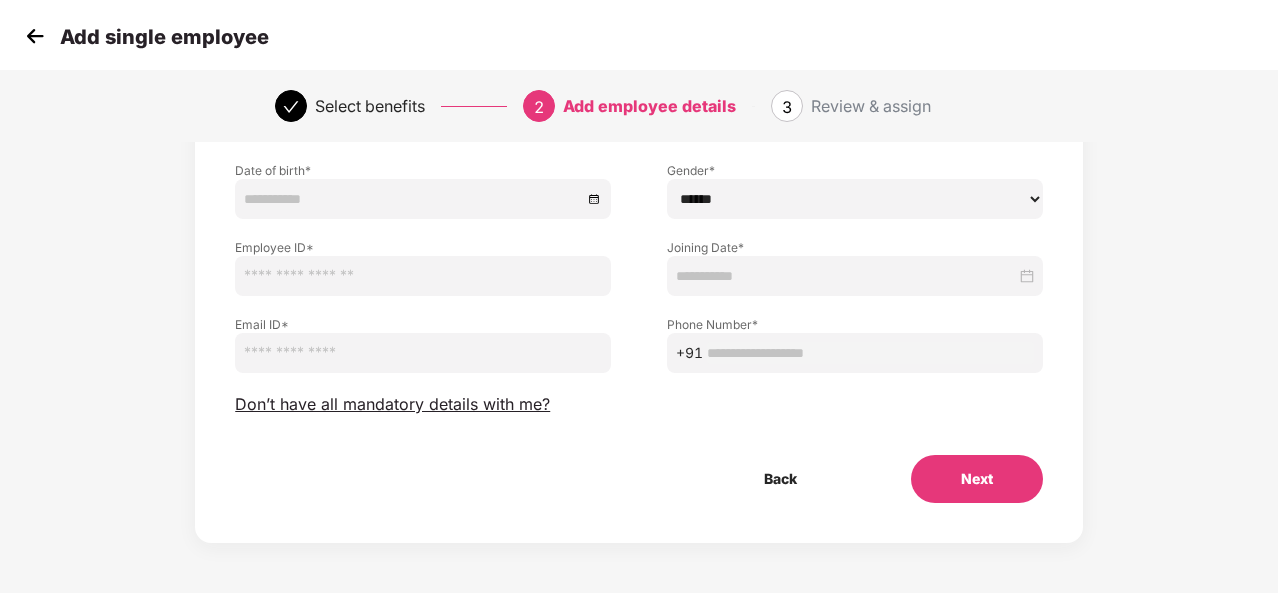 click at bounding box center (35, 36) 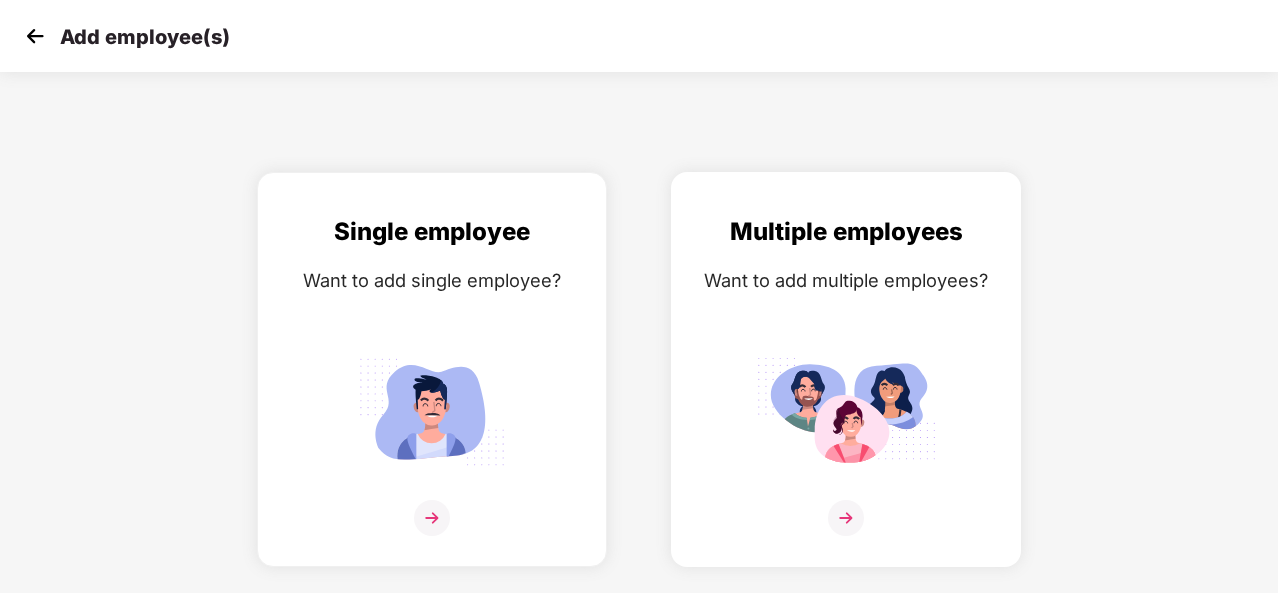 click at bounding box center (846, 518) 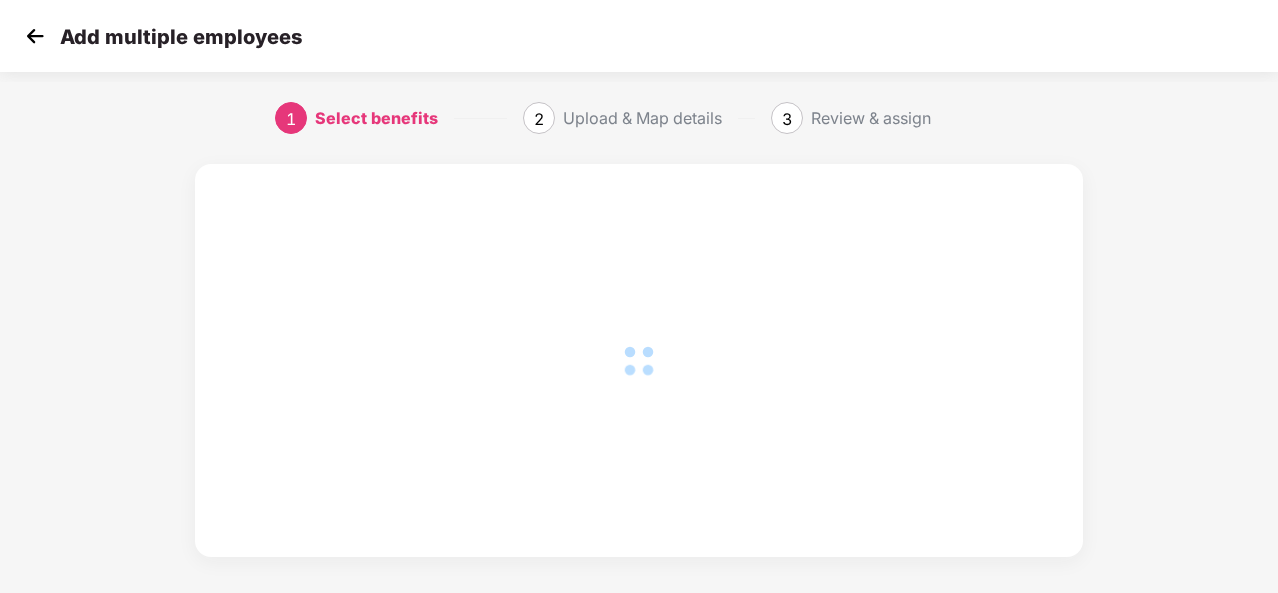click at bounding box center (639, 360) 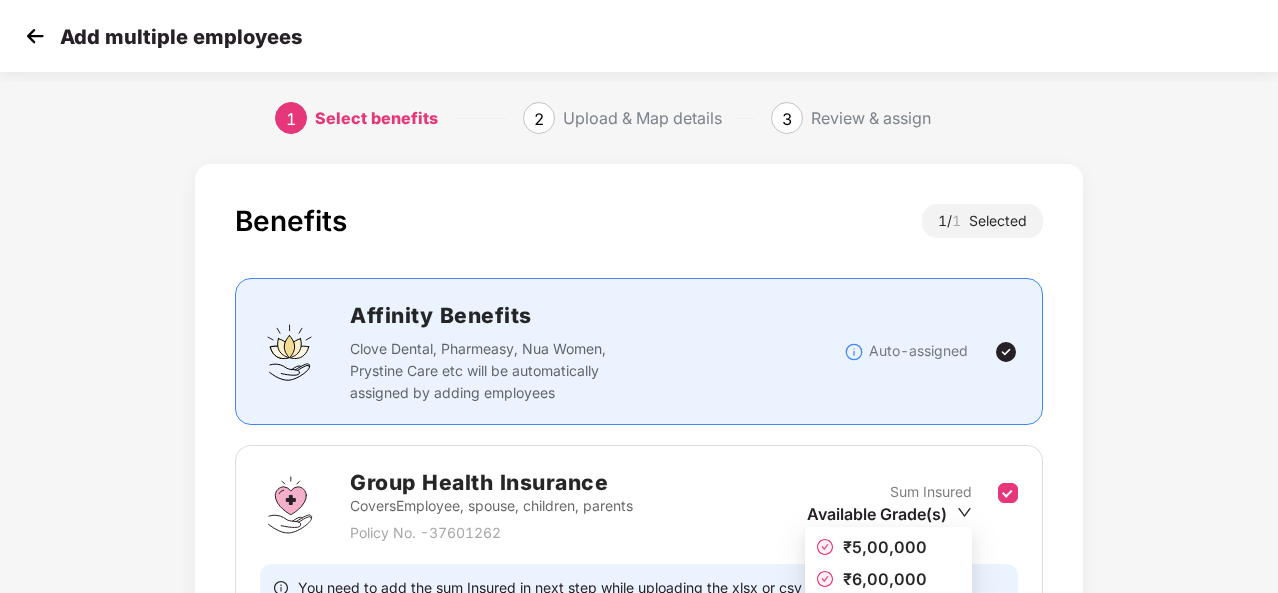 scroll, scrollTop: 211, scrollLeft: 0, axis: vertical 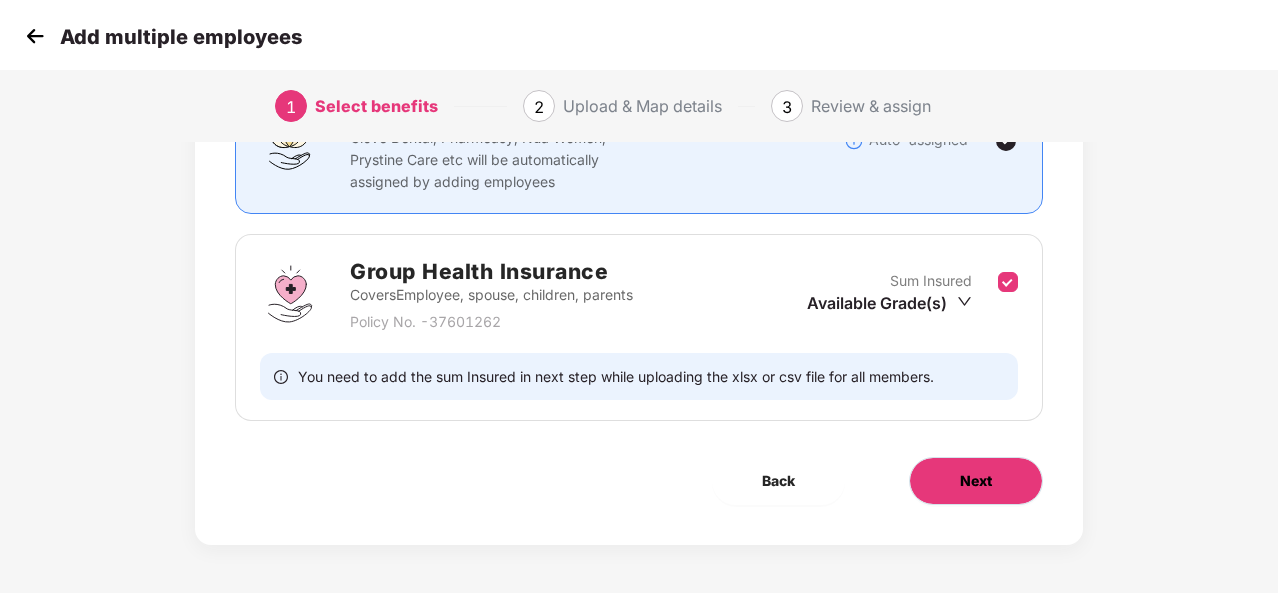 click on "Next" at bounding box center [976, 481] 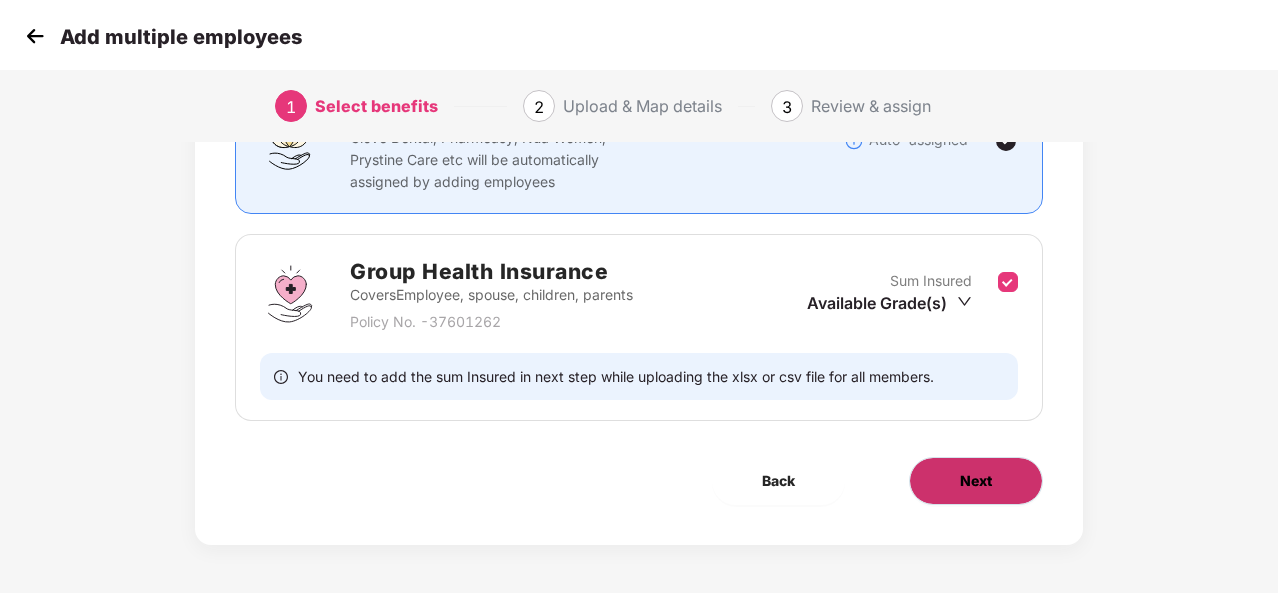 scroll, scrollTop: 0, scrollLeft: 0, axis: both 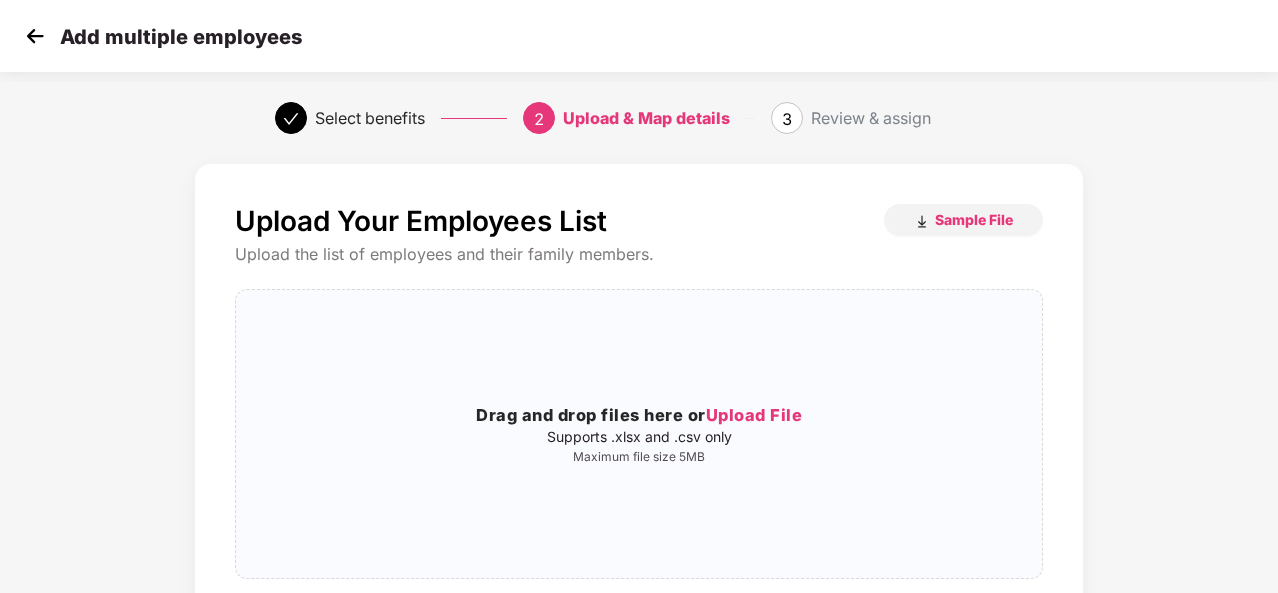 click at bounding box center [35, 36] 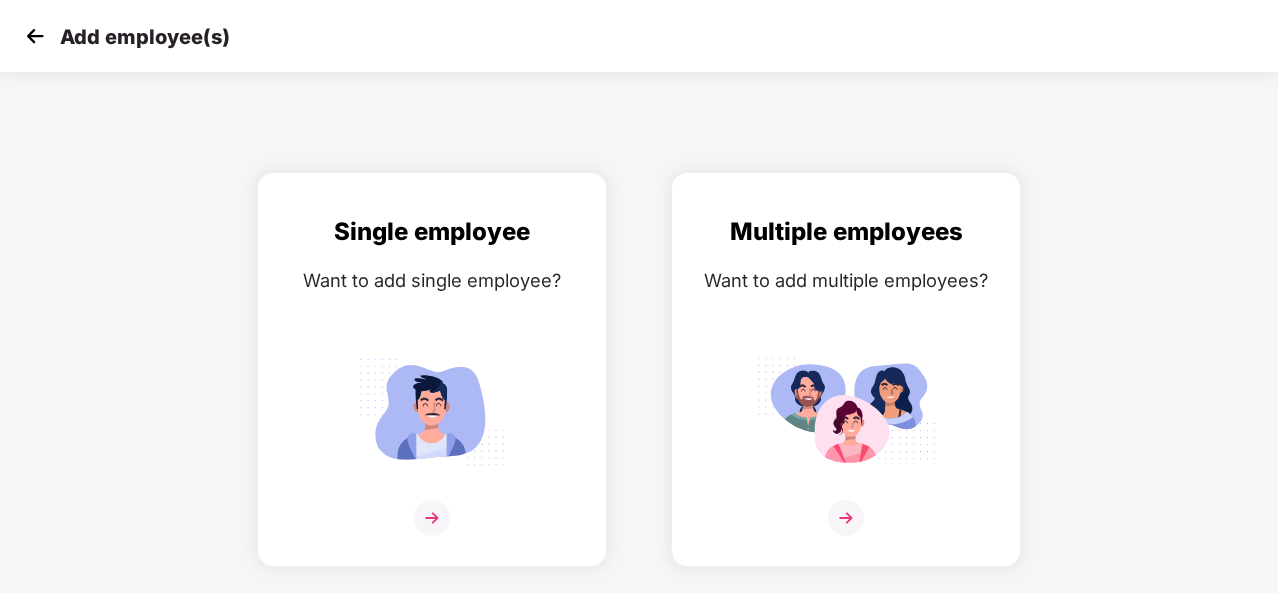 click at bounding box center (35, 36) 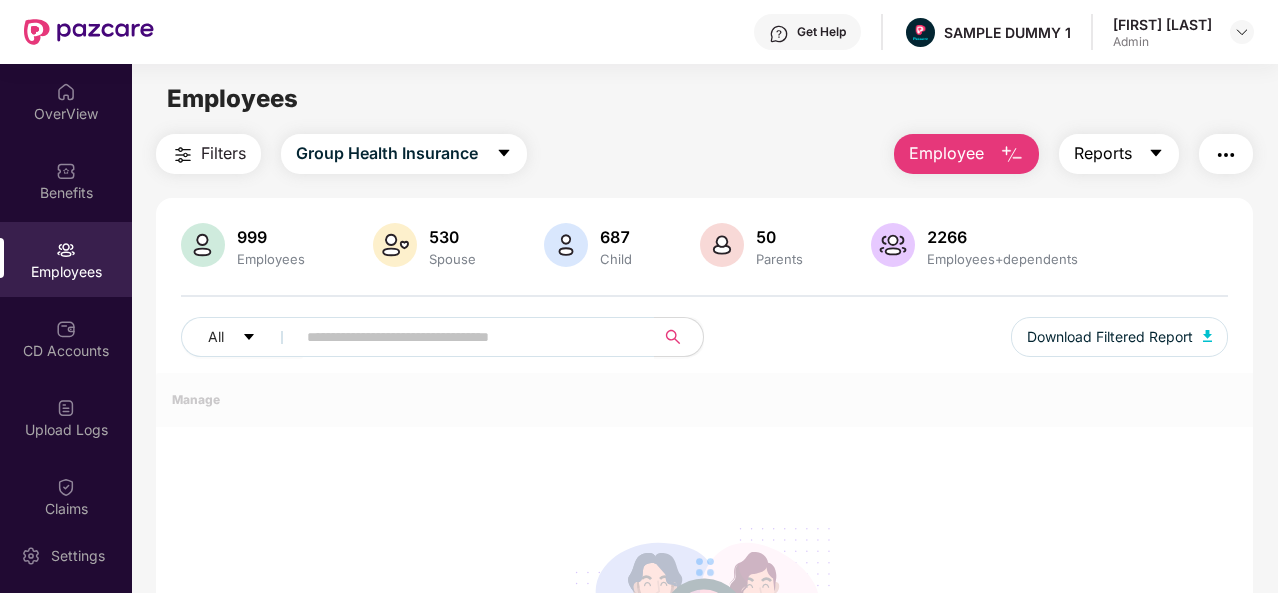 click on "Reports" at bounding box center [1103, 153] 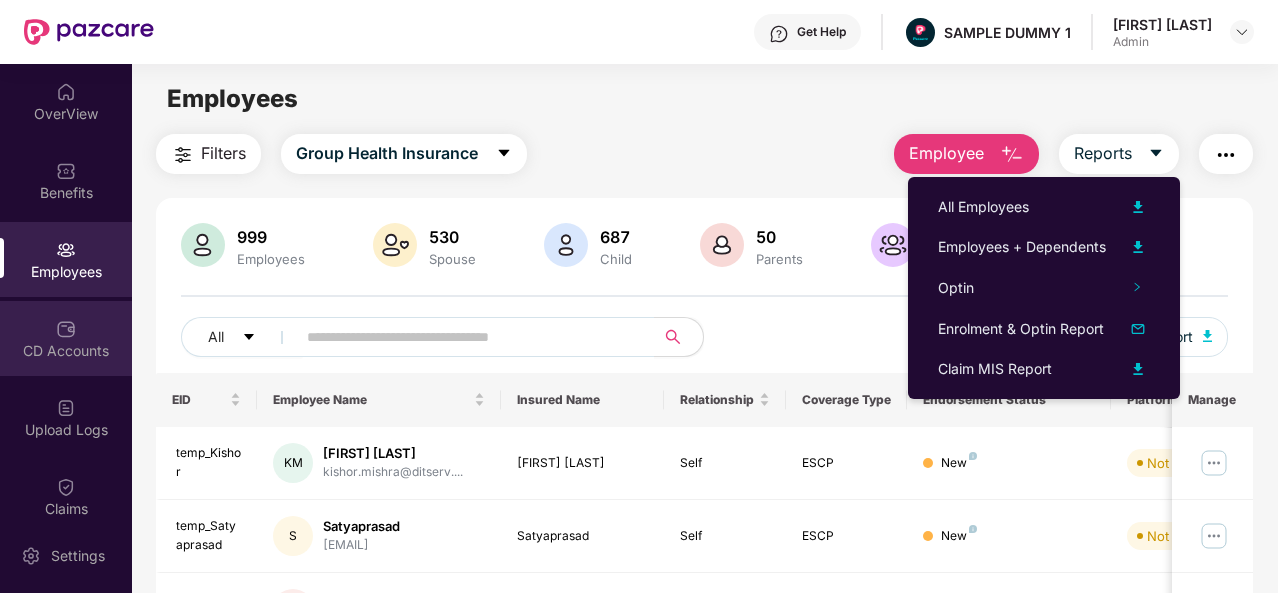 click on "CD Accounts" at bounding box center (66, 338) 